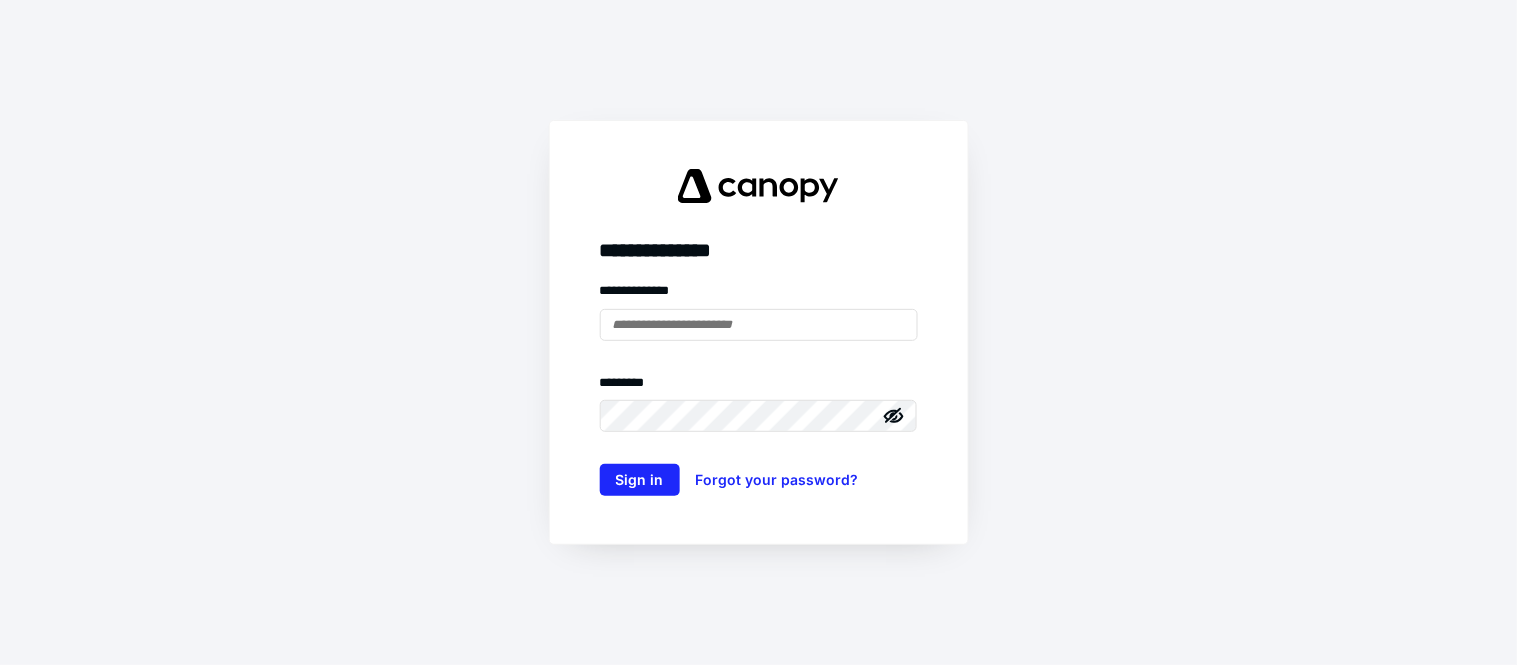 scroll, scrollTop: 0, scrollLeft: 0, axis: both 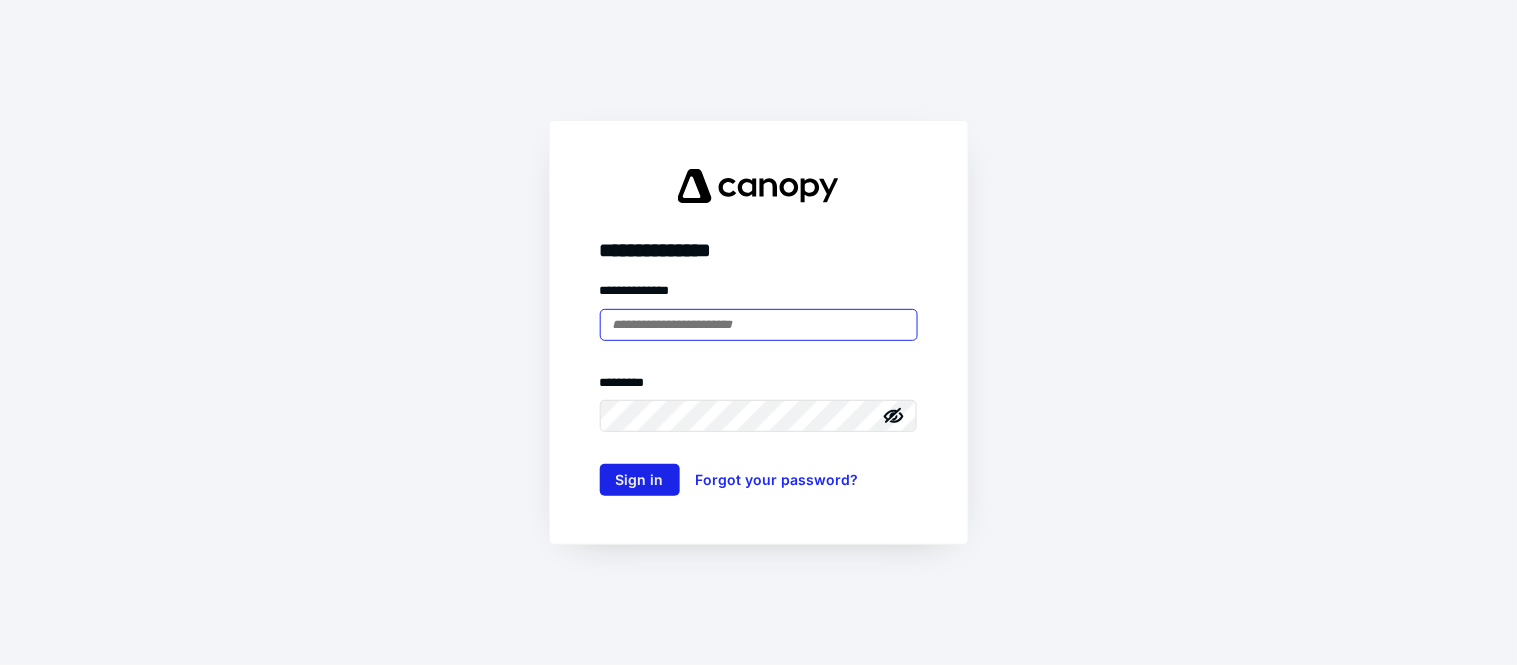 type on "**********" 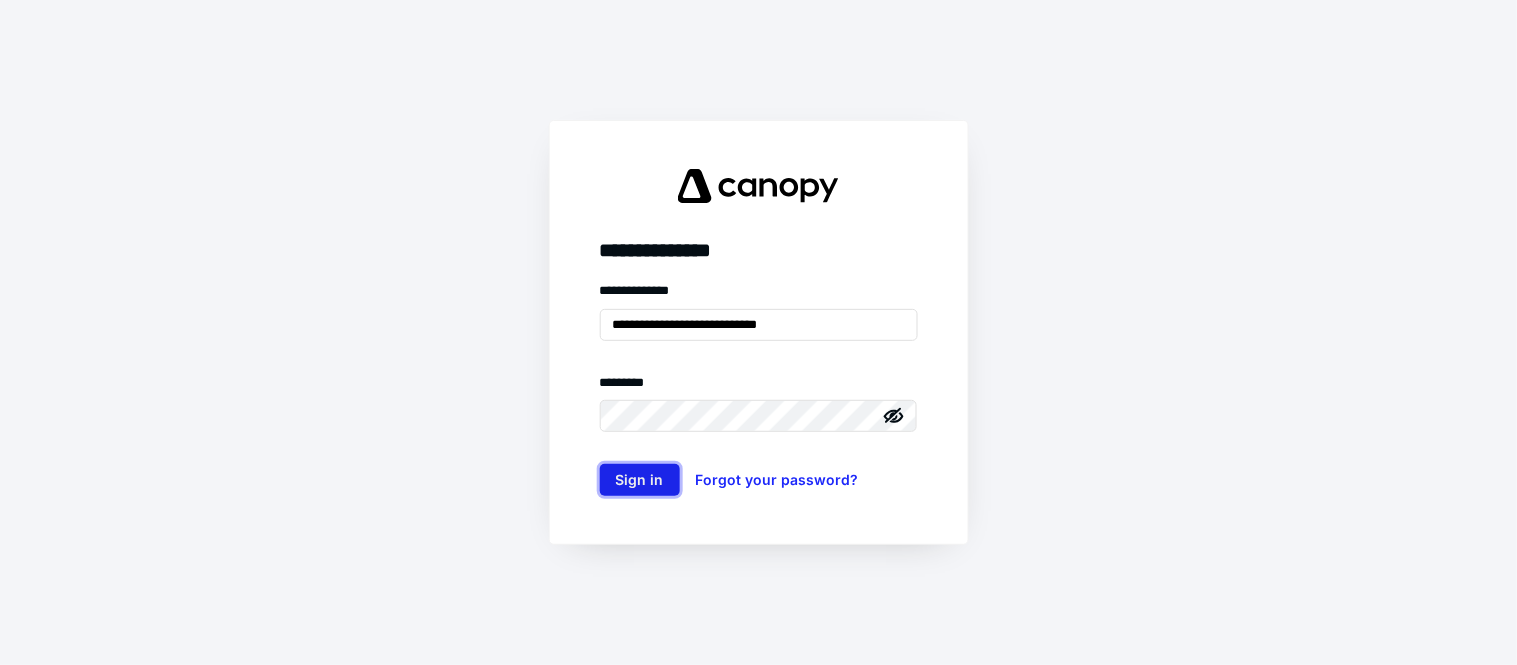 click on "Sign in" at bounding box center [640, 480] 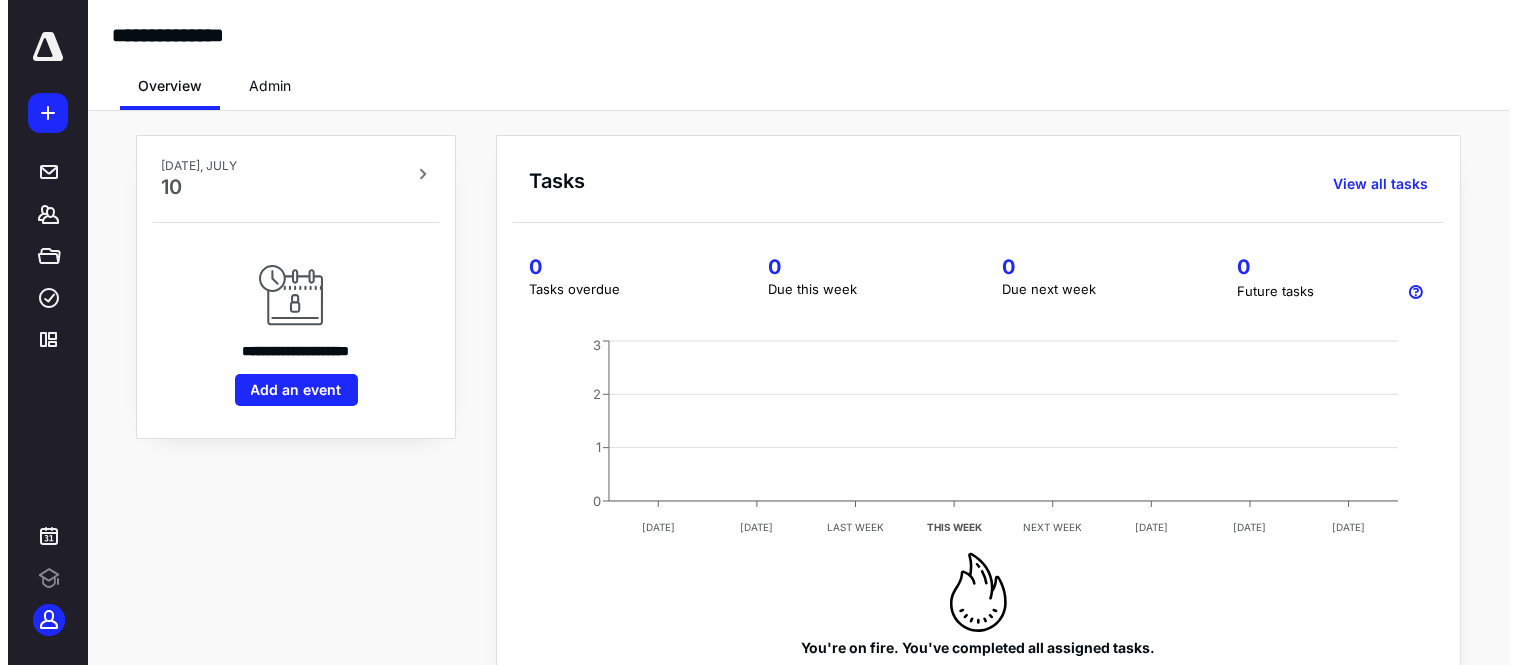 scroll, scrollTop: 0, scrollLeft: 0, axis: both 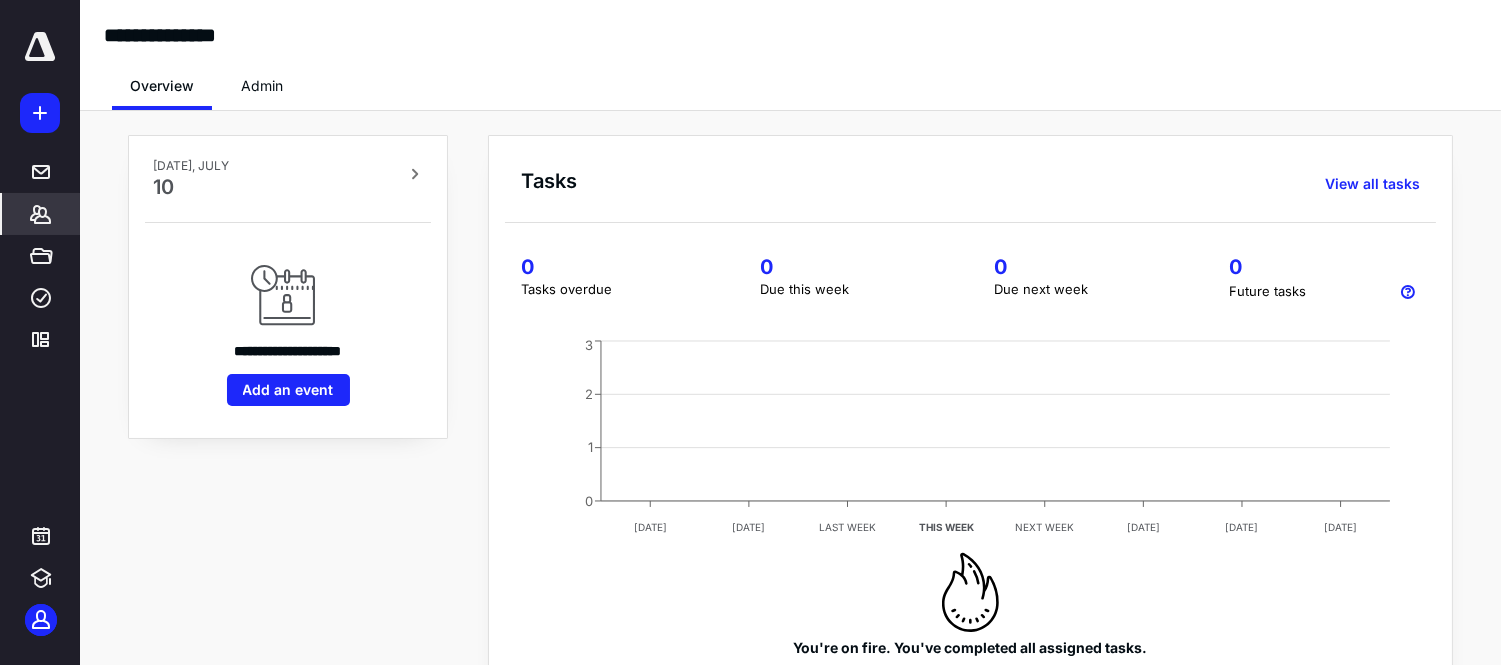 click on "*******" at bounding box center [41, 214] 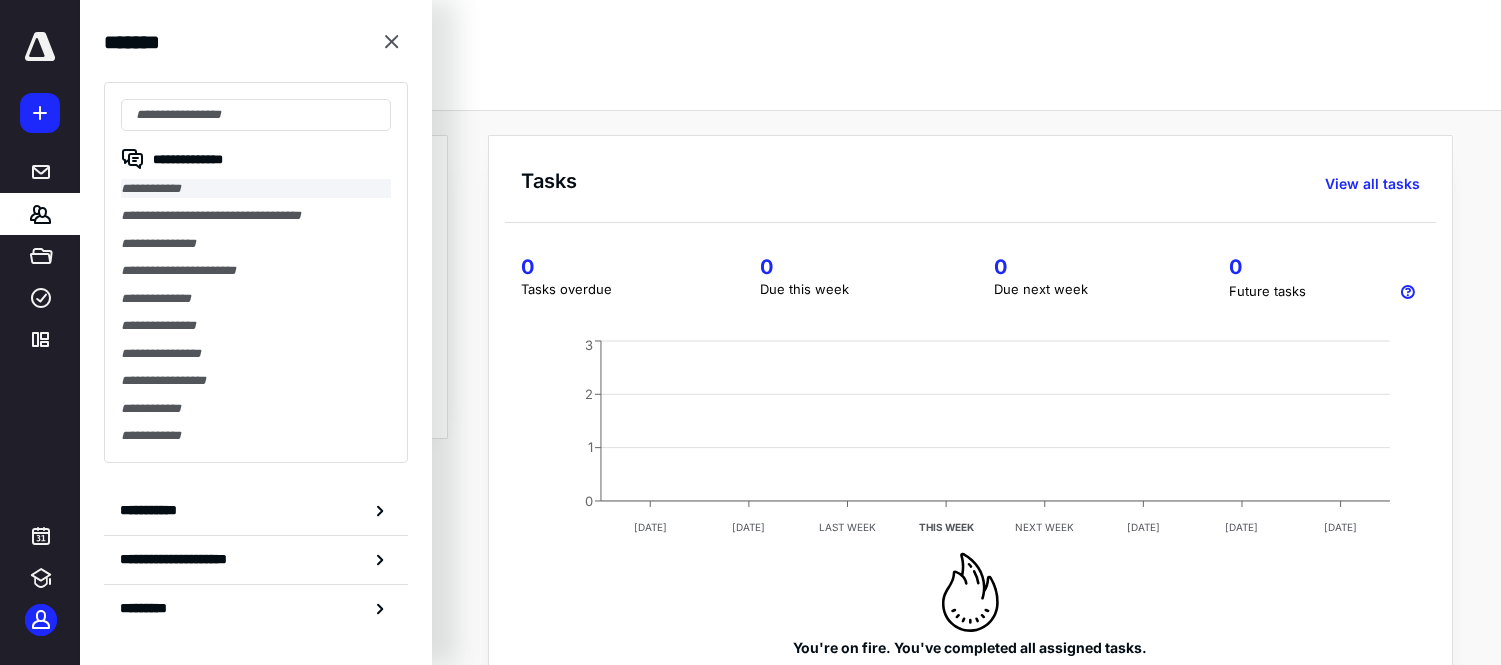 click on "**********" at bounding box center (256, 188) 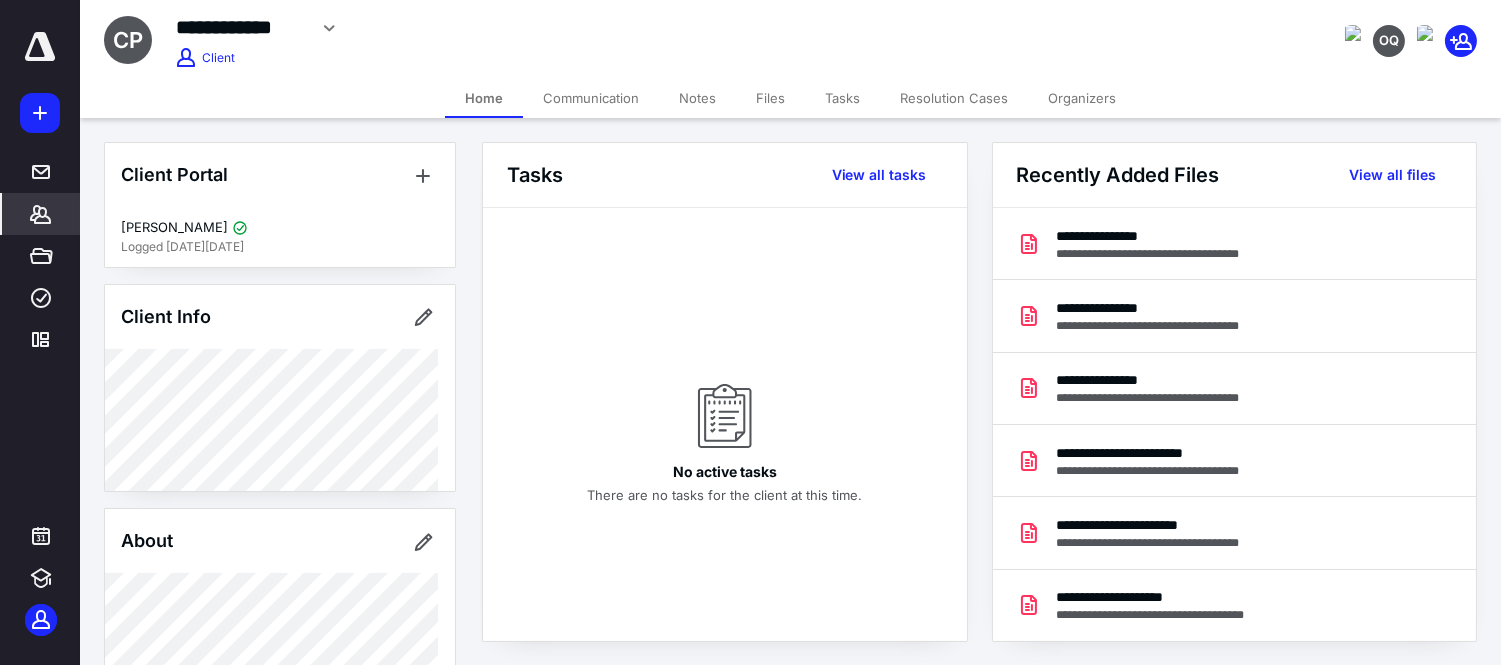 click on "Files" at bounding box center (770, 98) 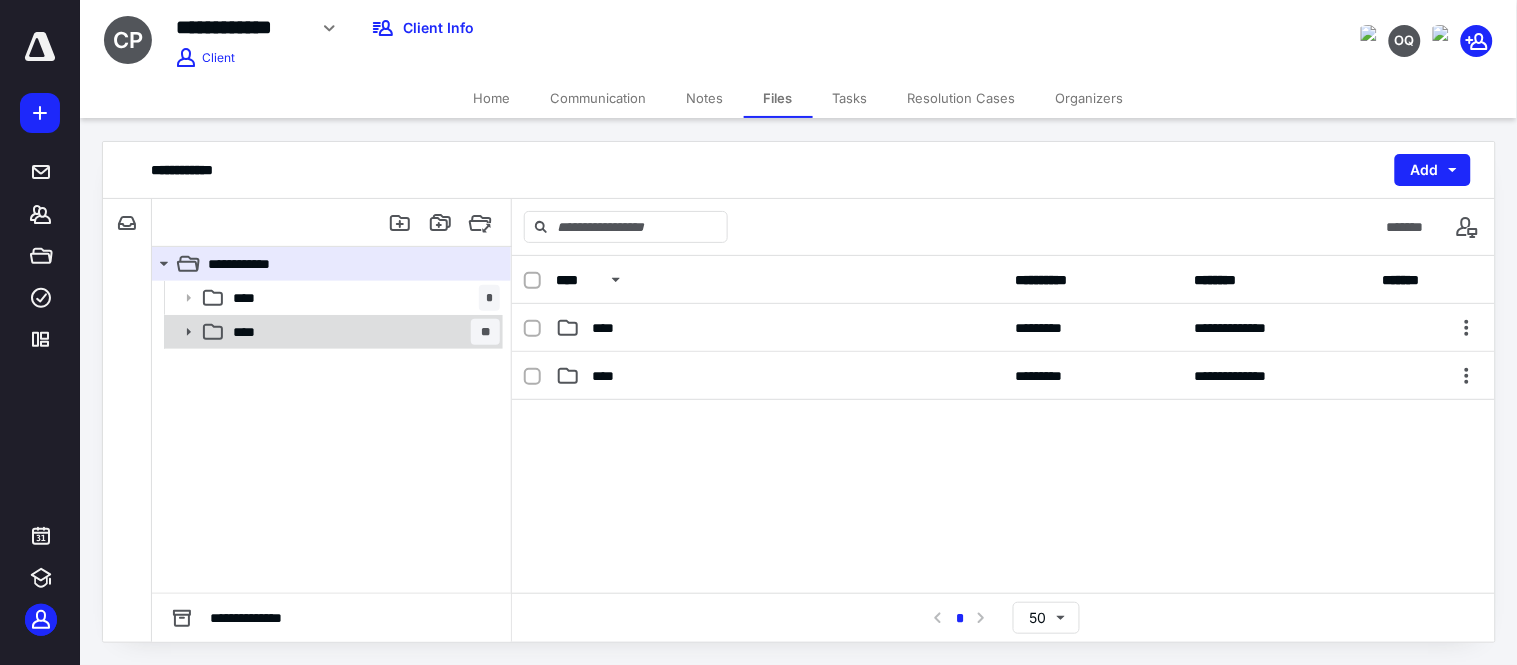 click on "**** **" at bounding box center (362, 332) 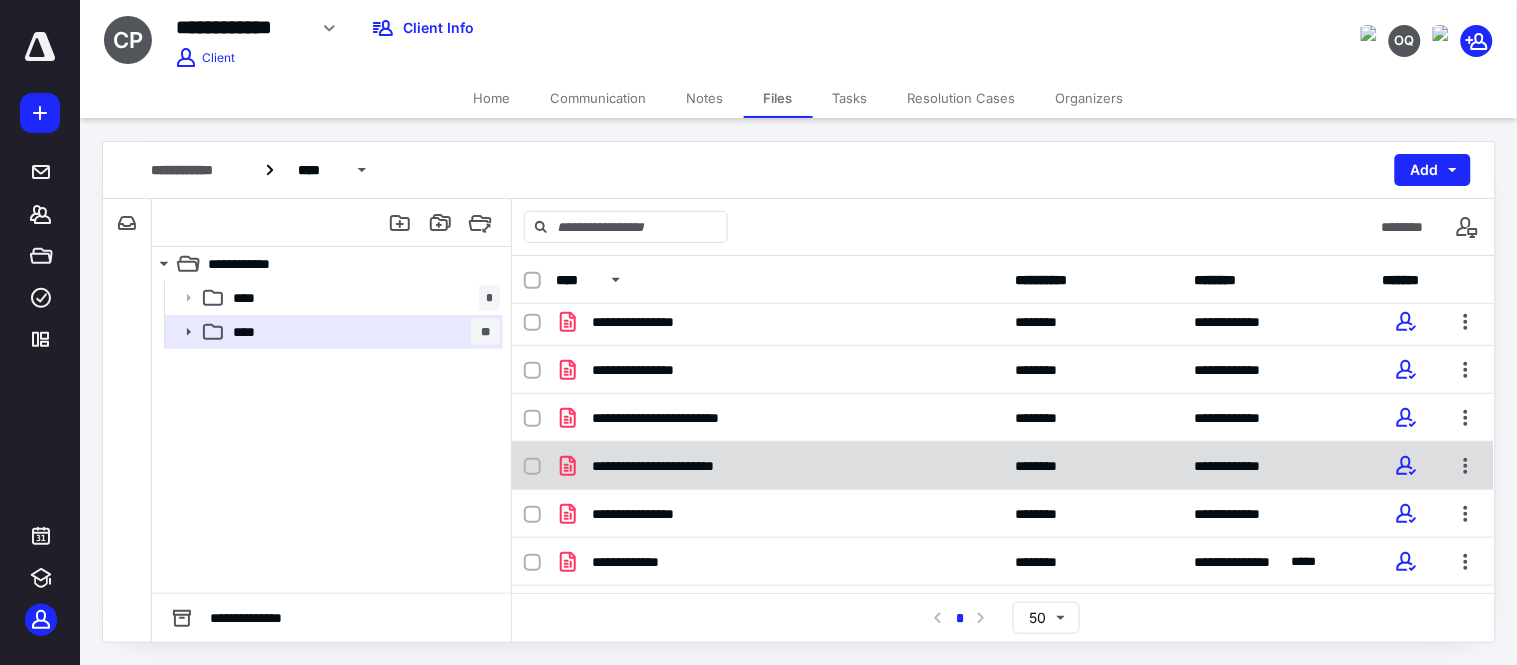 scroll, scrollTop: 306, scrollLeft: 0, axis: vertical 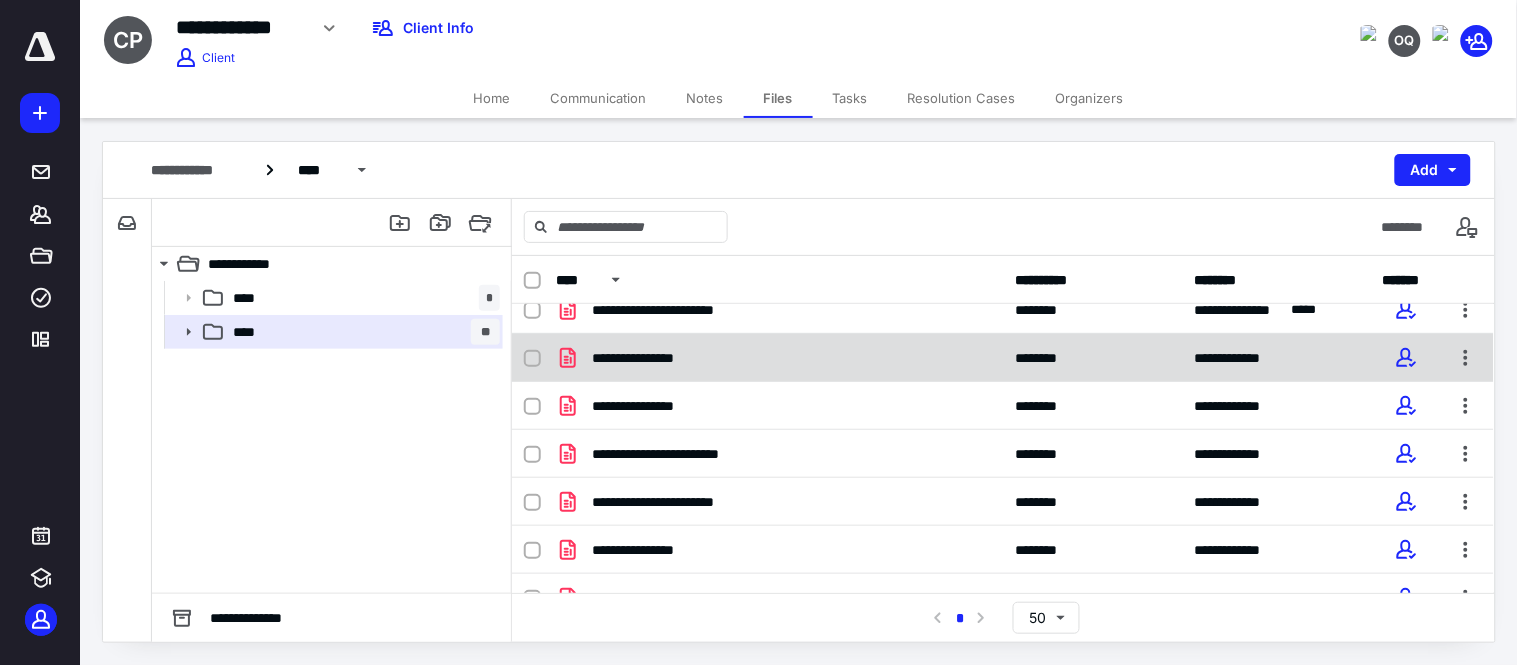 click at bounding box center (532, 359) 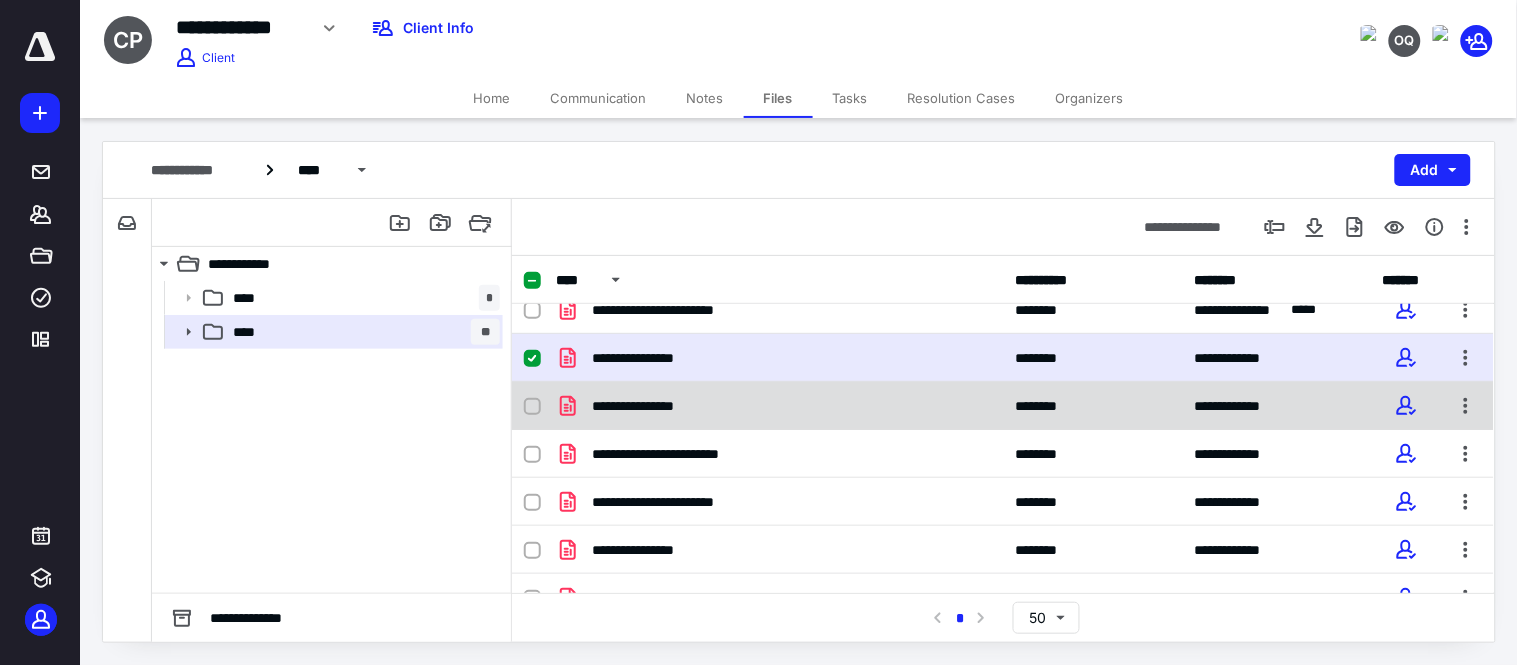 click on "**********" at bounding box center (1003, 406) 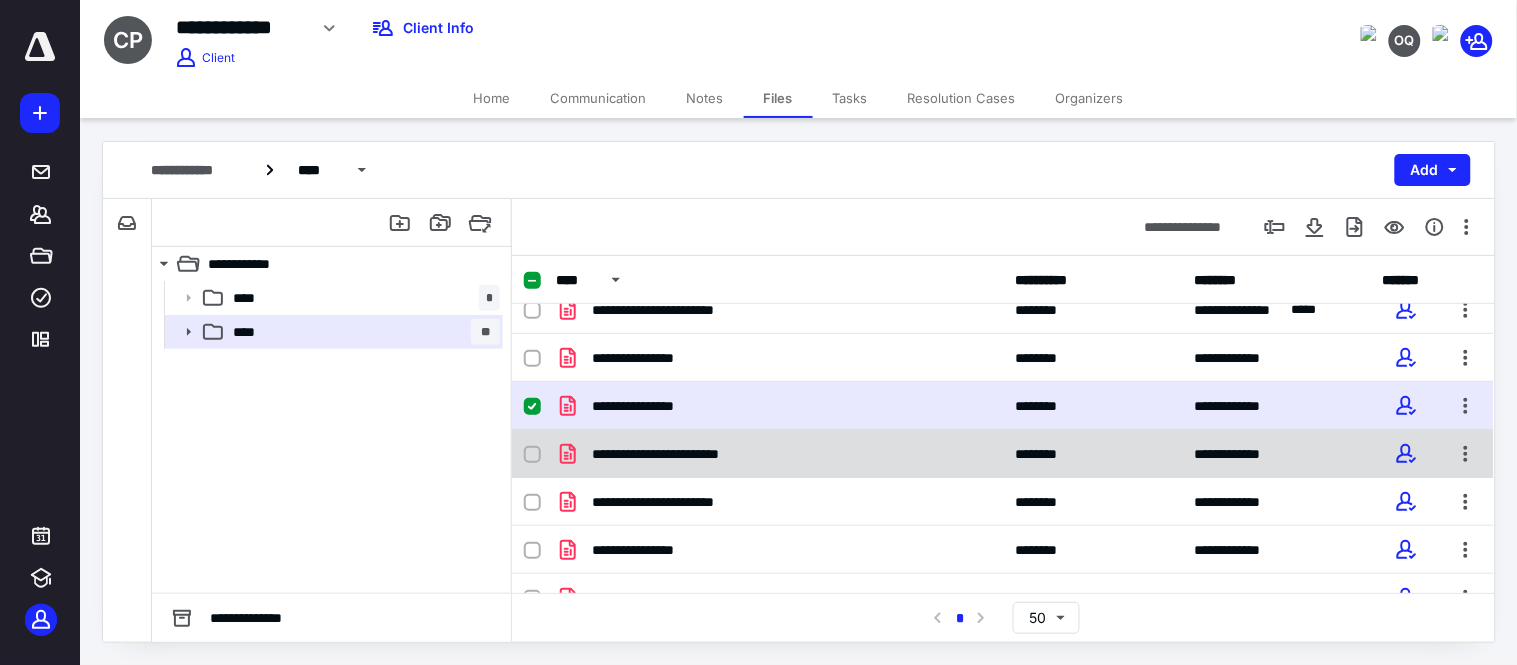 click 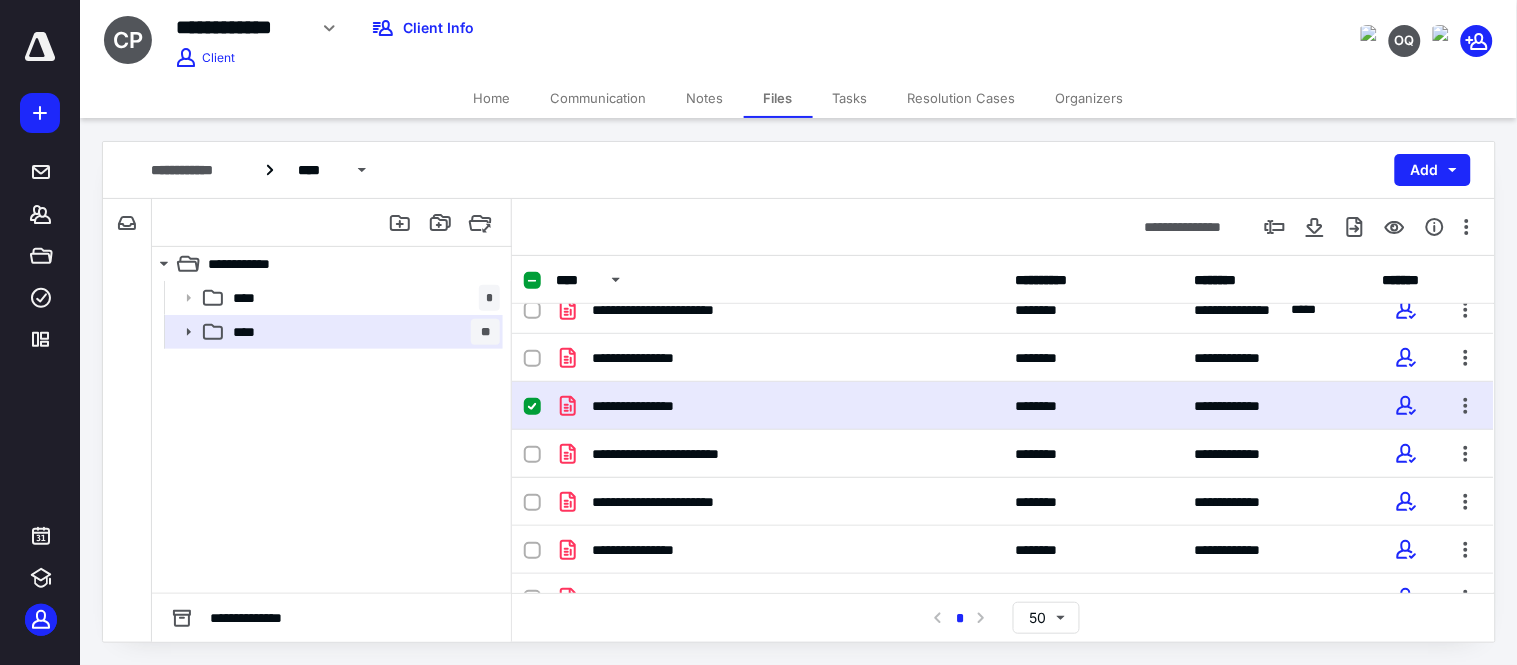 checkbox on "true" 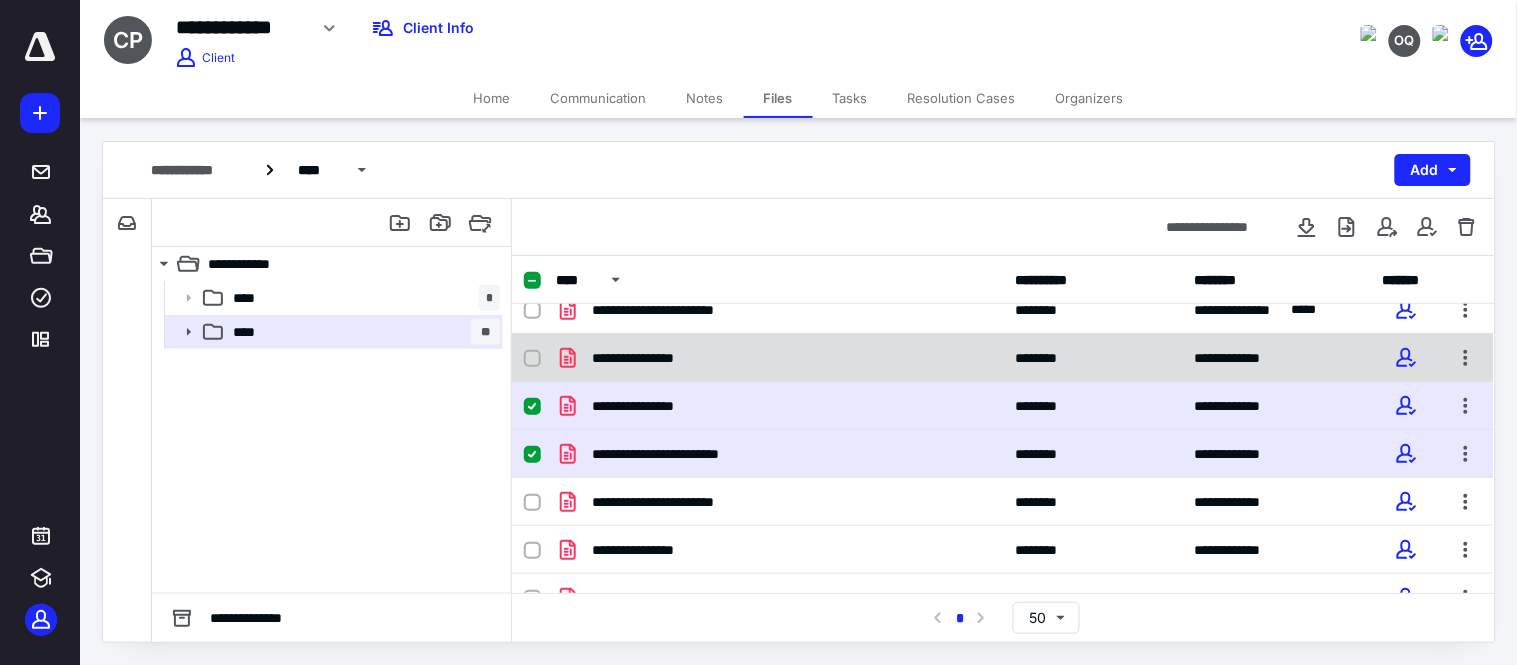 click 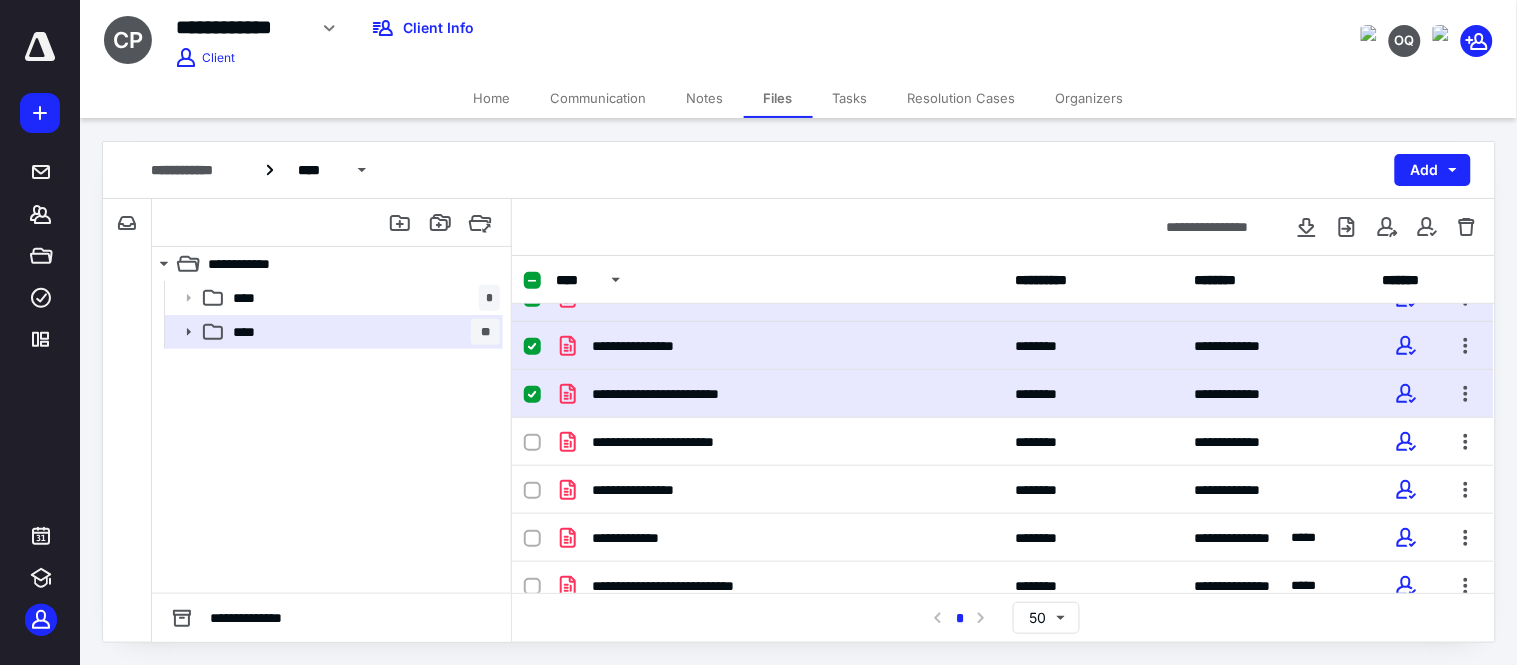 scroll, scrollTop: 417, scrollLeft: 0, axis: vertical 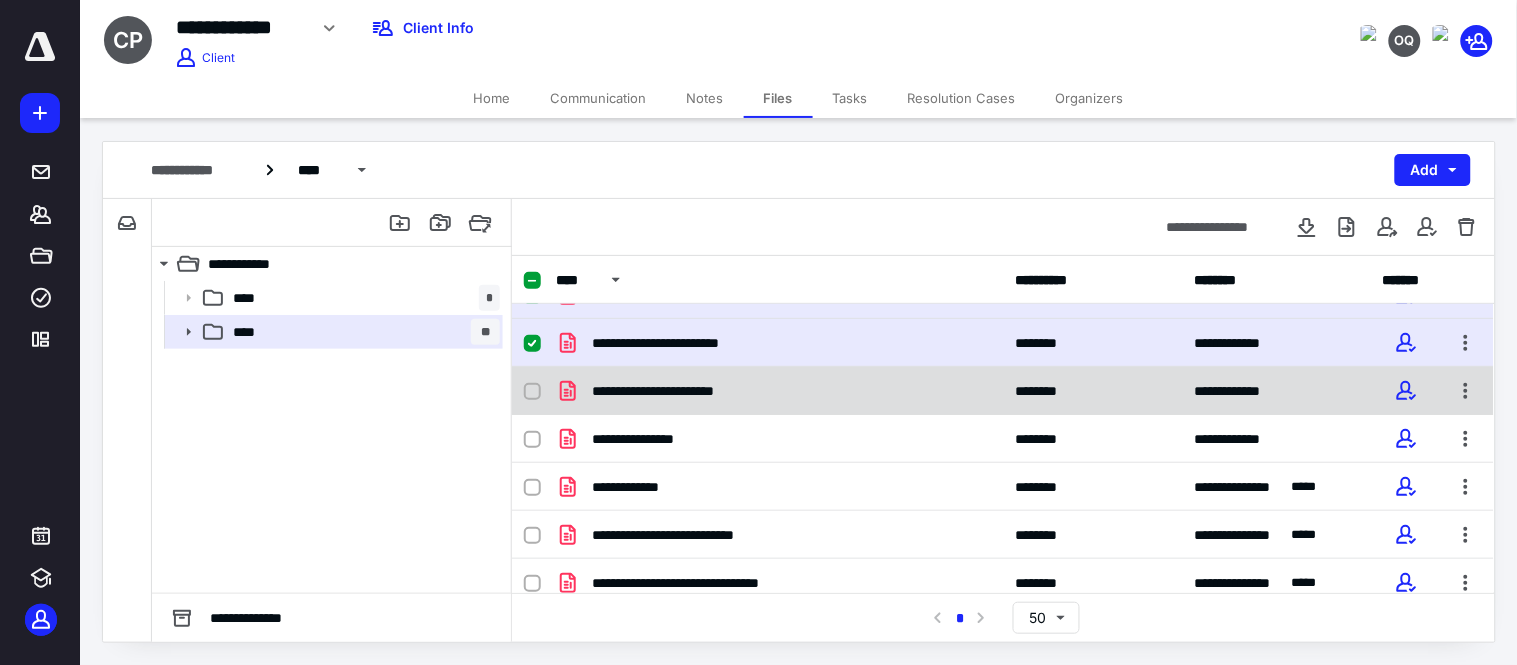 click 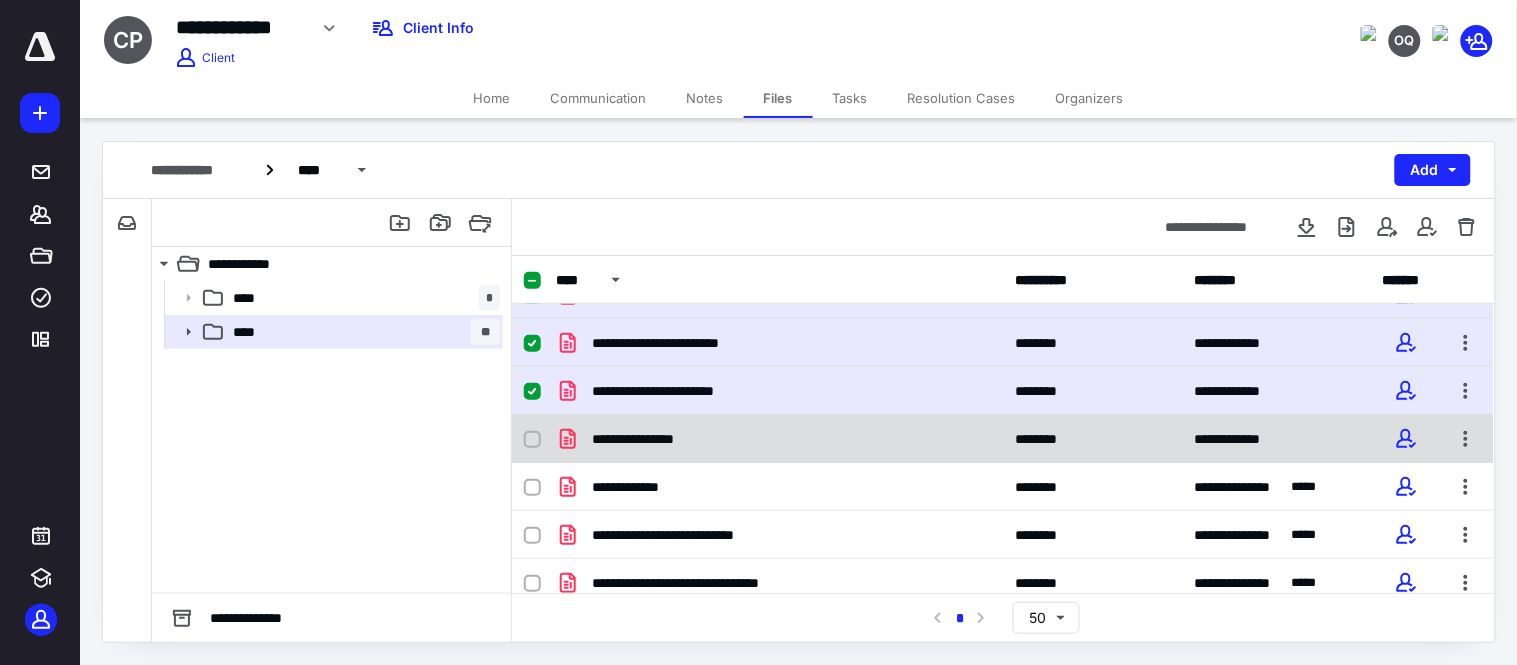 click 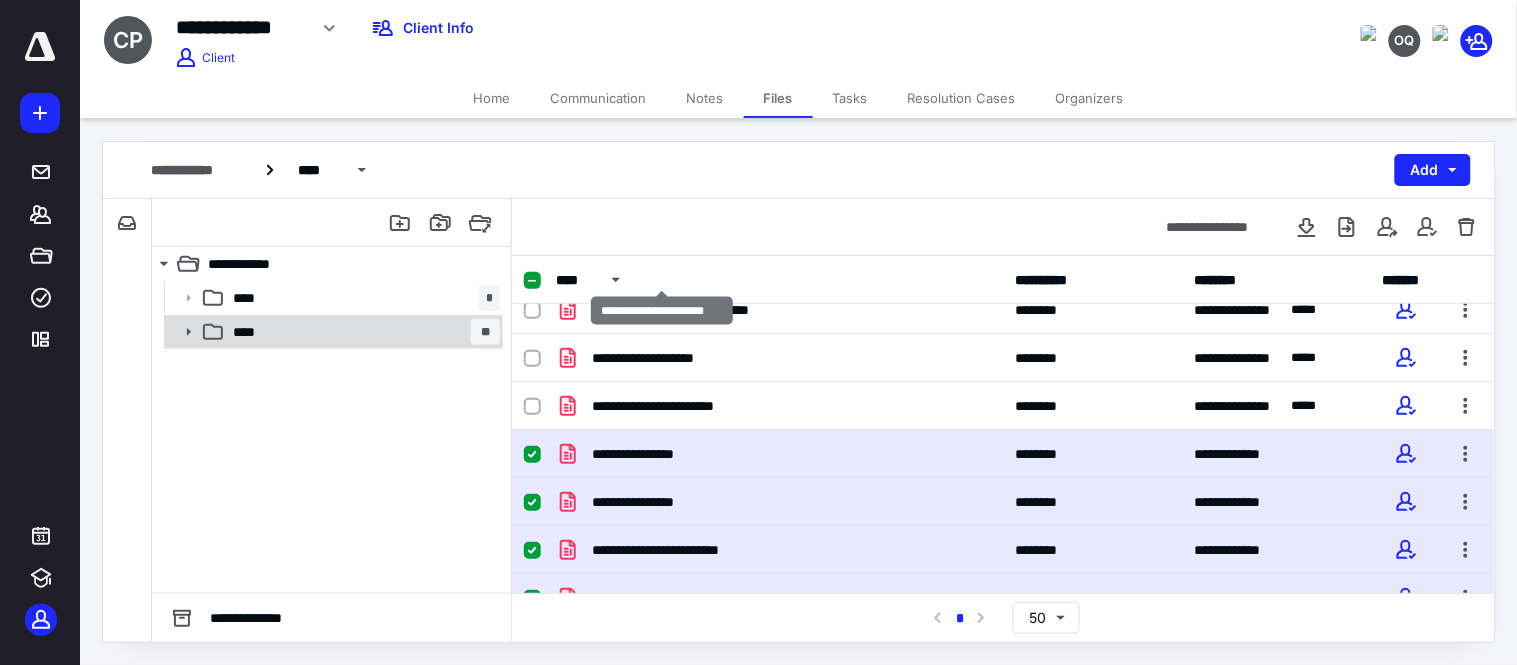 scroll, scrollTop: 222, scrollLeft: 0, axis: vertical 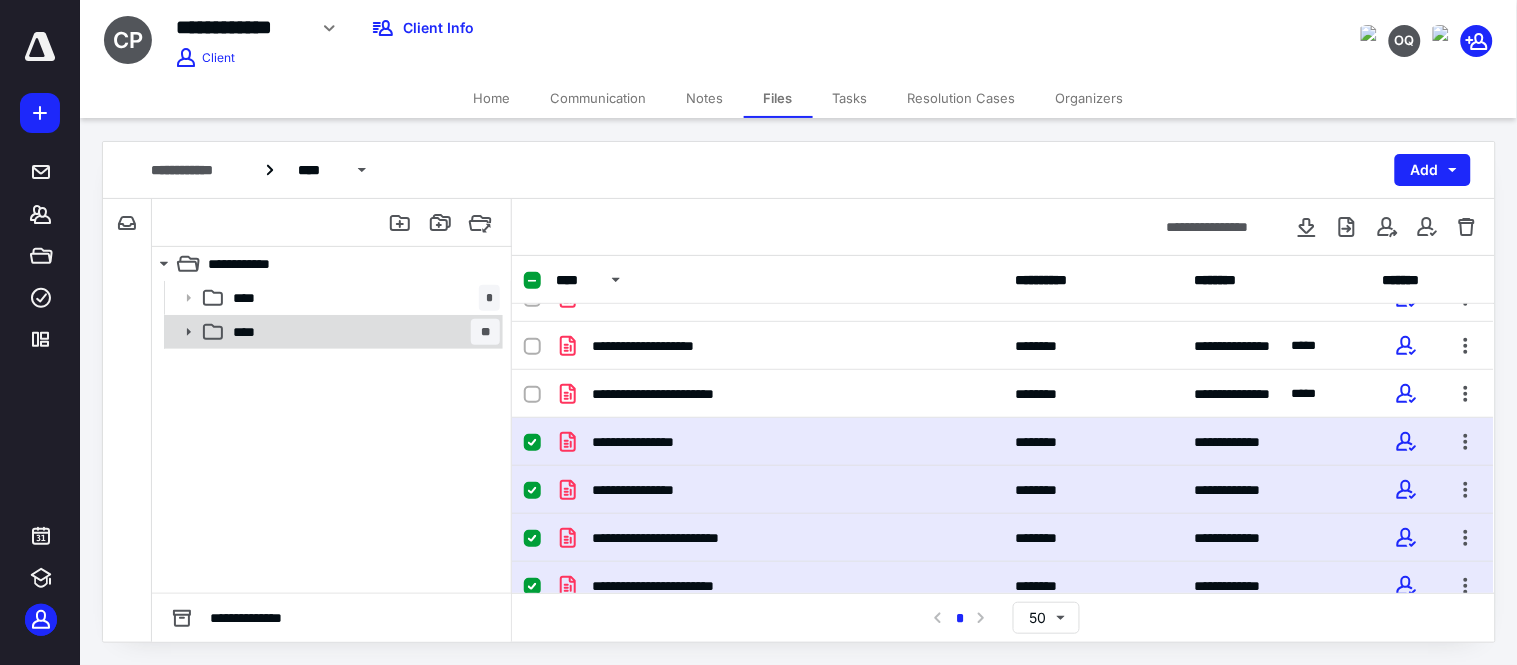 click 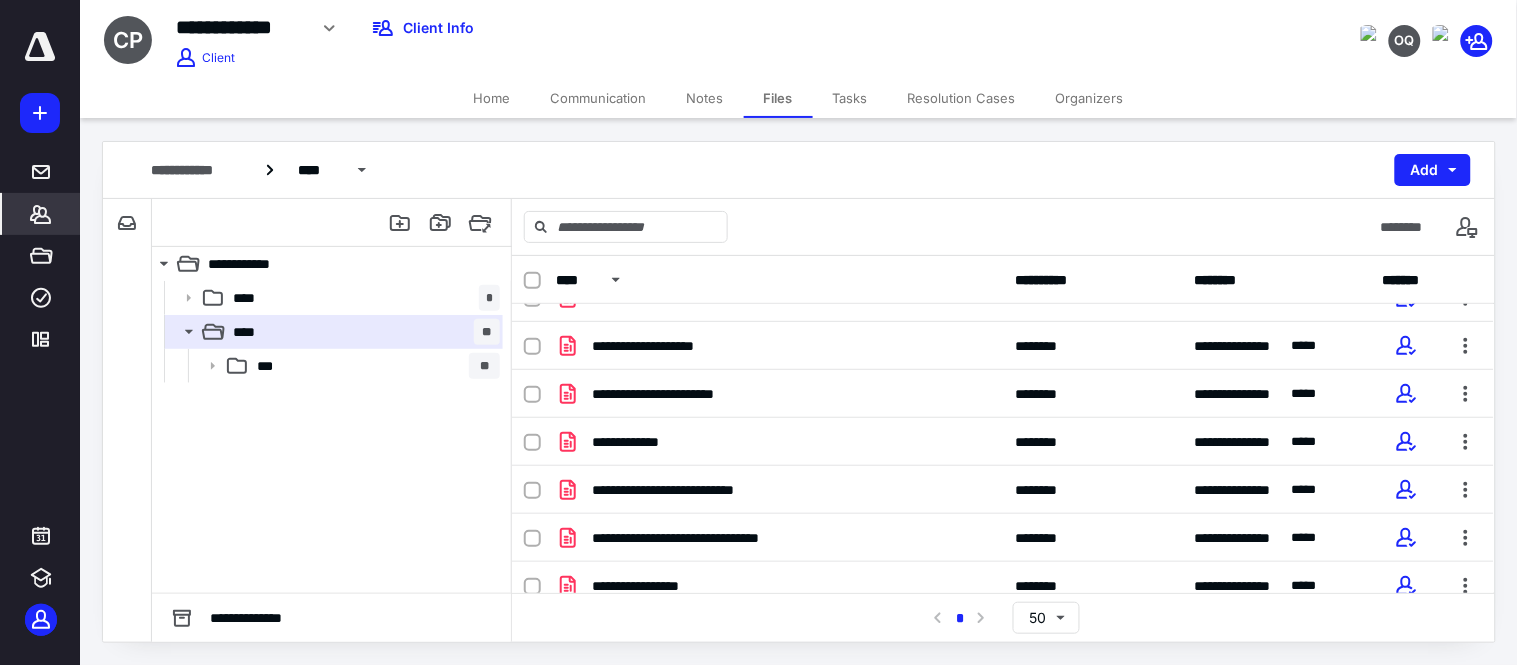 click on "*******" at bounding box center [41, 214] 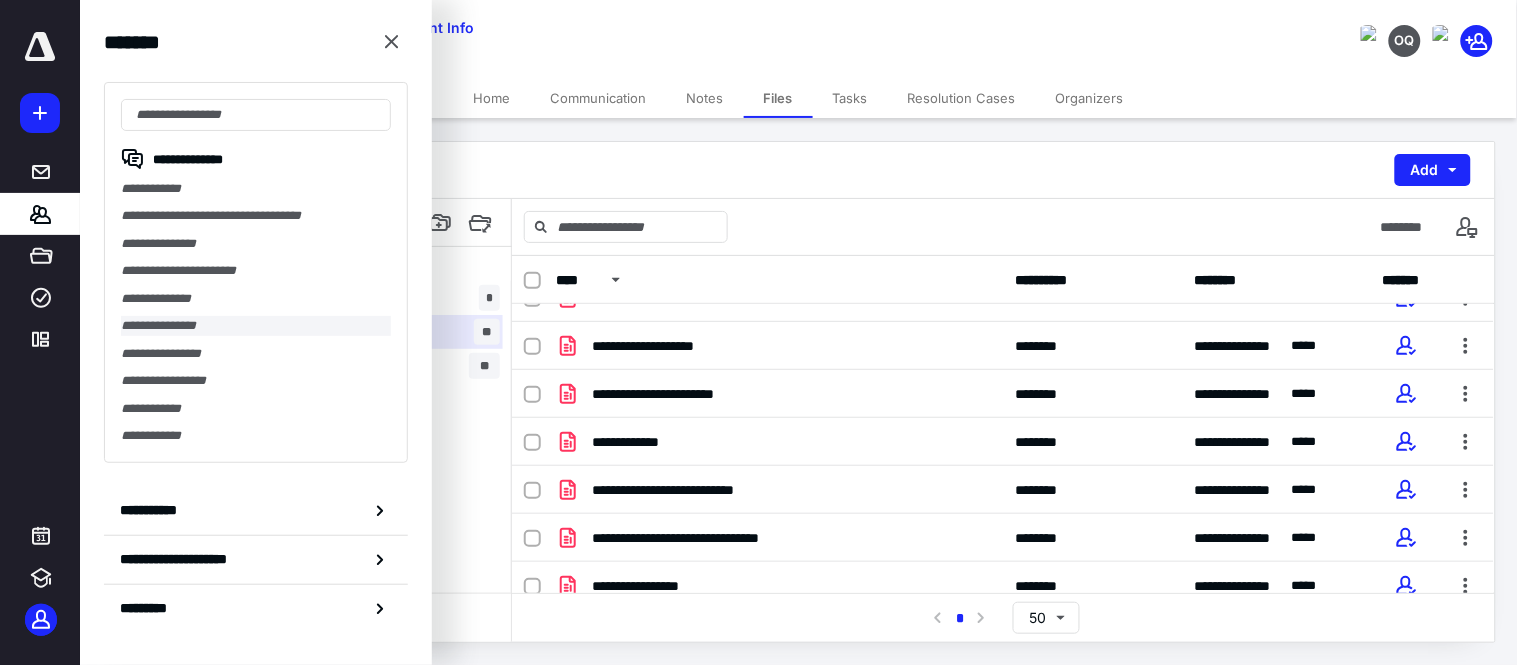 click on "**********" at bounding box center (256, 325) 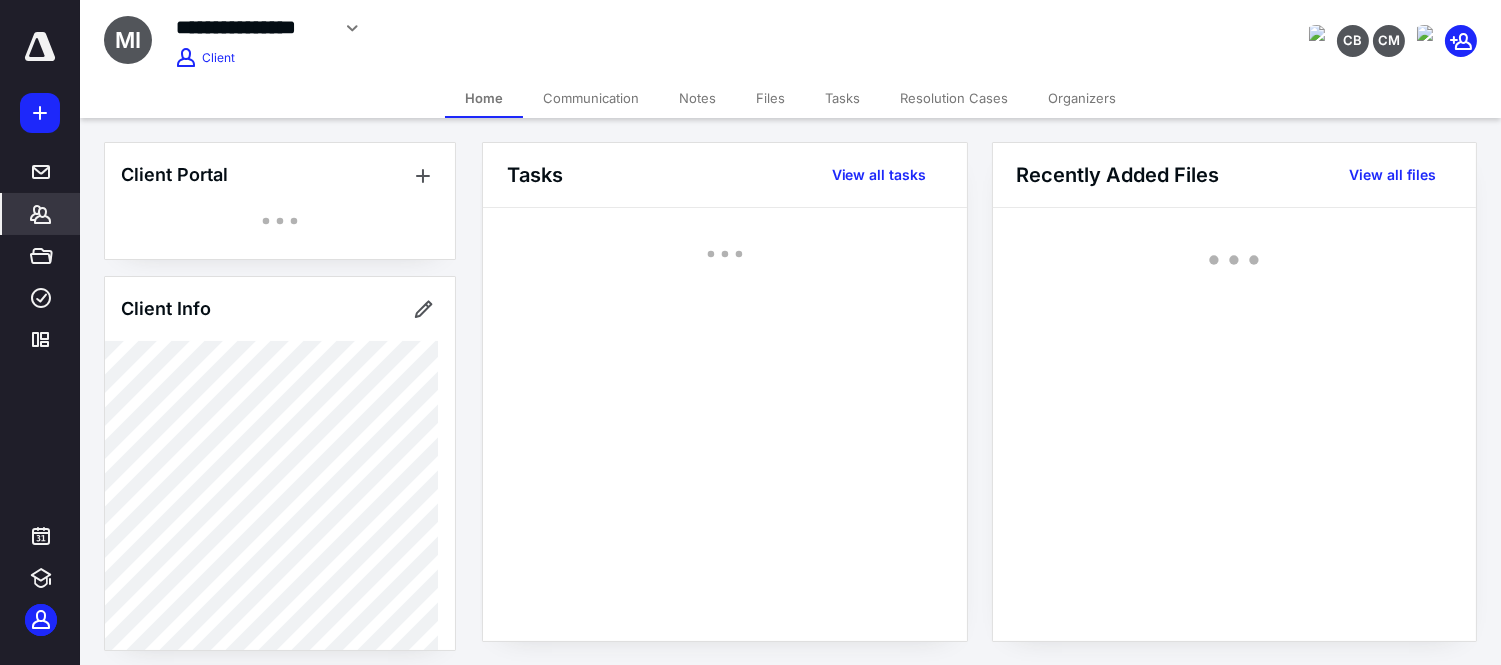 click on "Files" at bounding box center (770, 98) 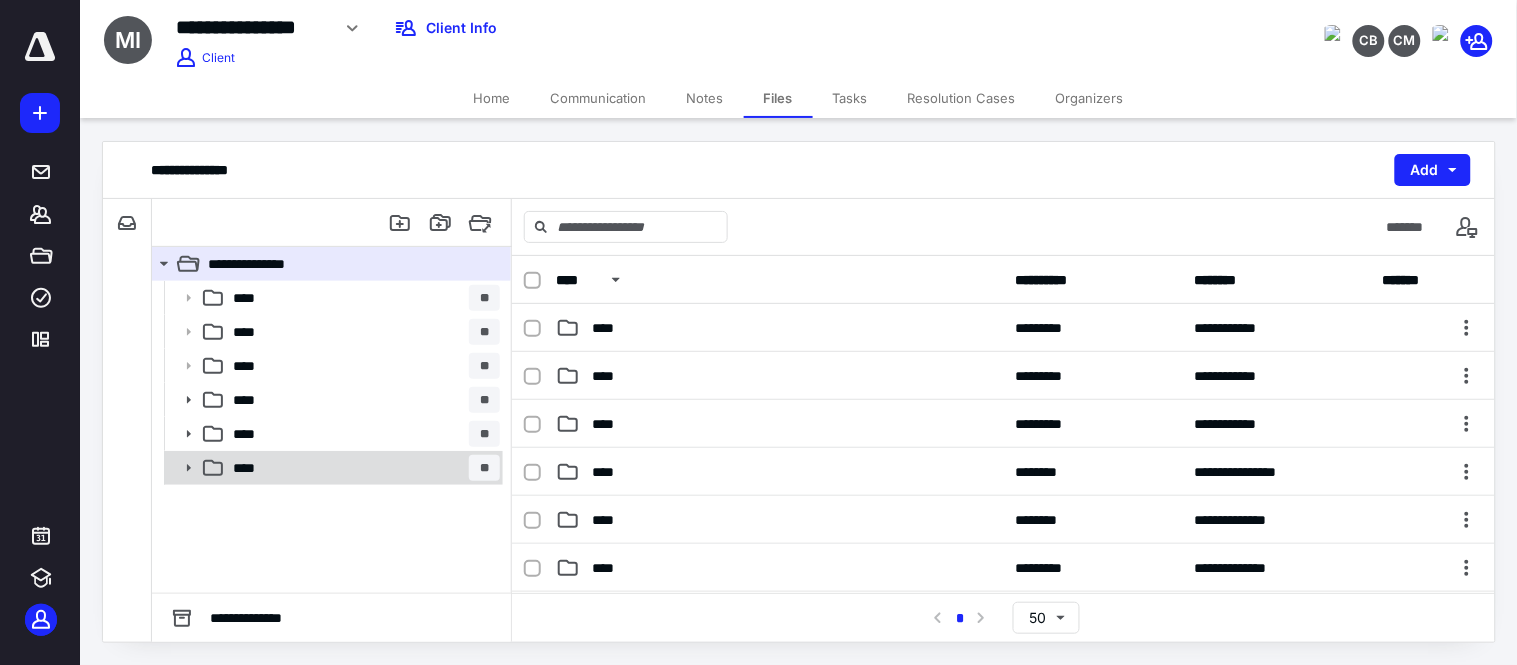 click on "**** **" at bounding box center (332, 468) 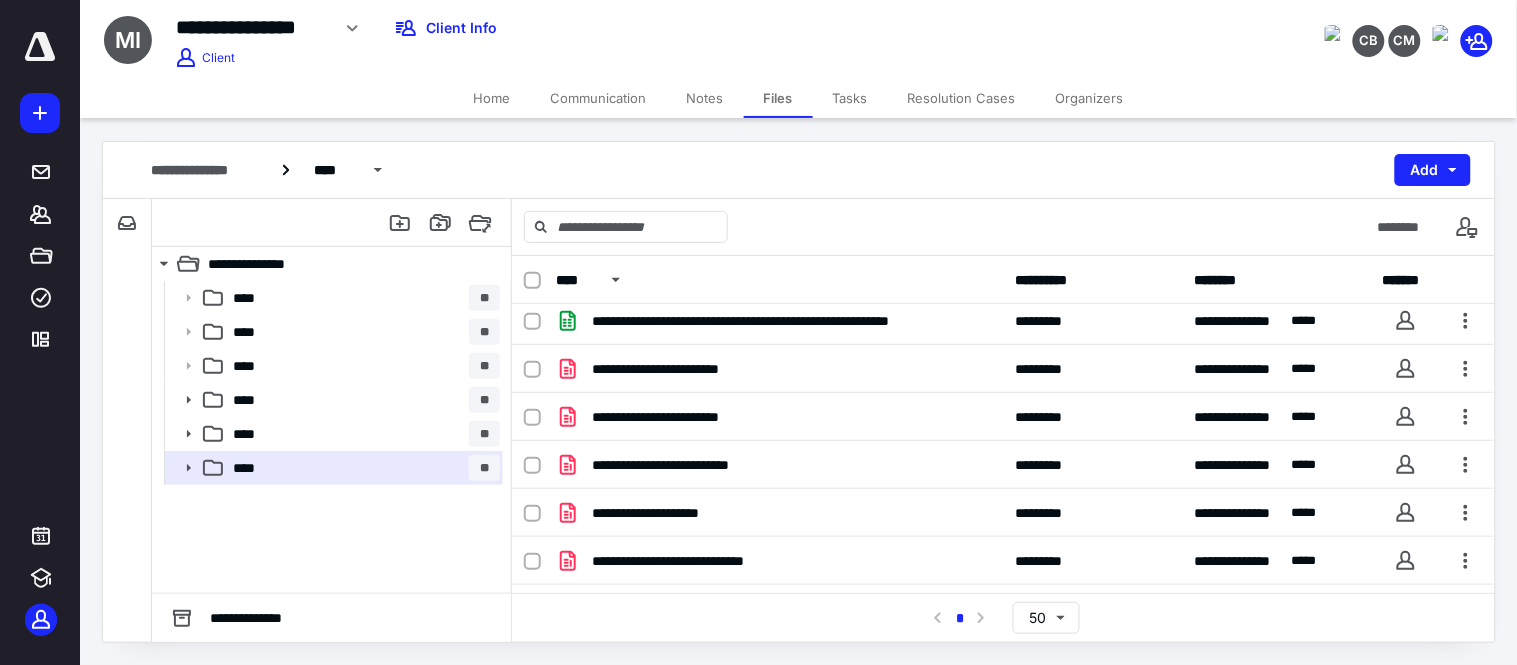 scroll, scrollTop: 961, scrollLeft: 0, axis: vertical 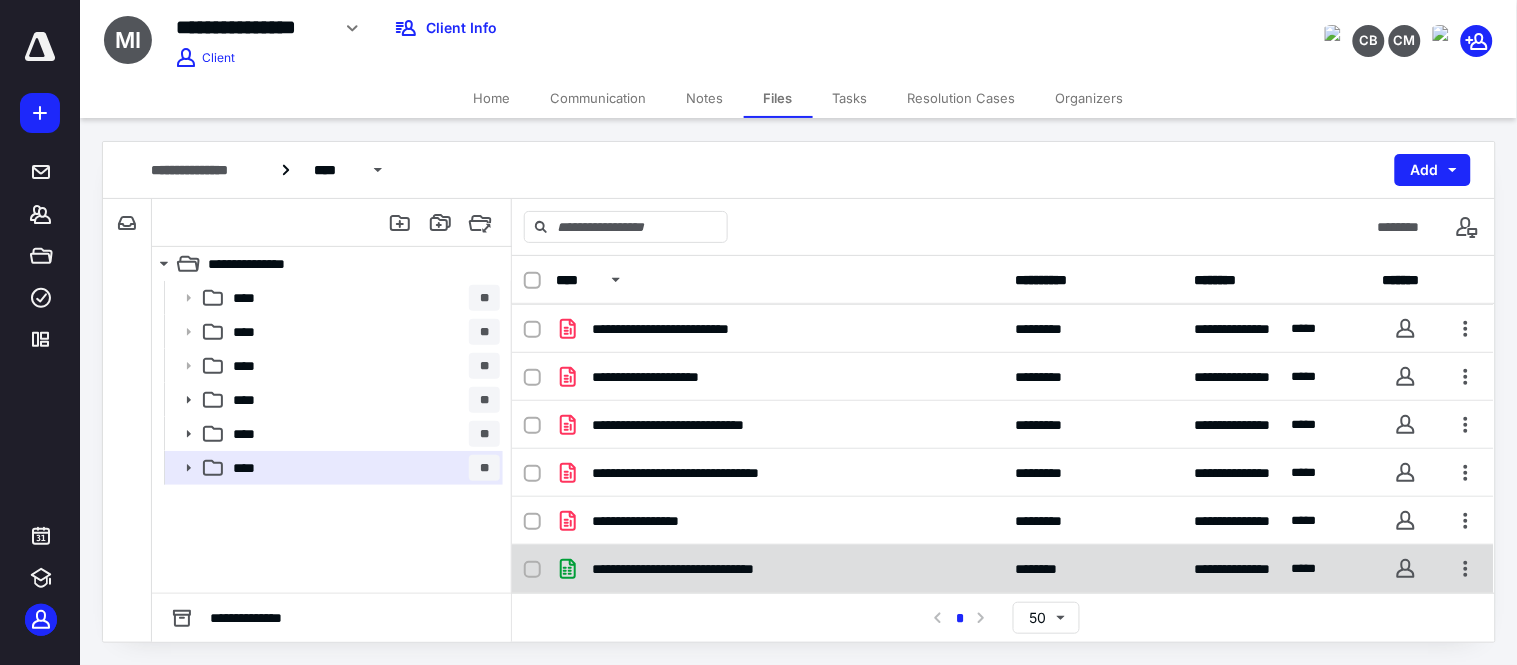 click 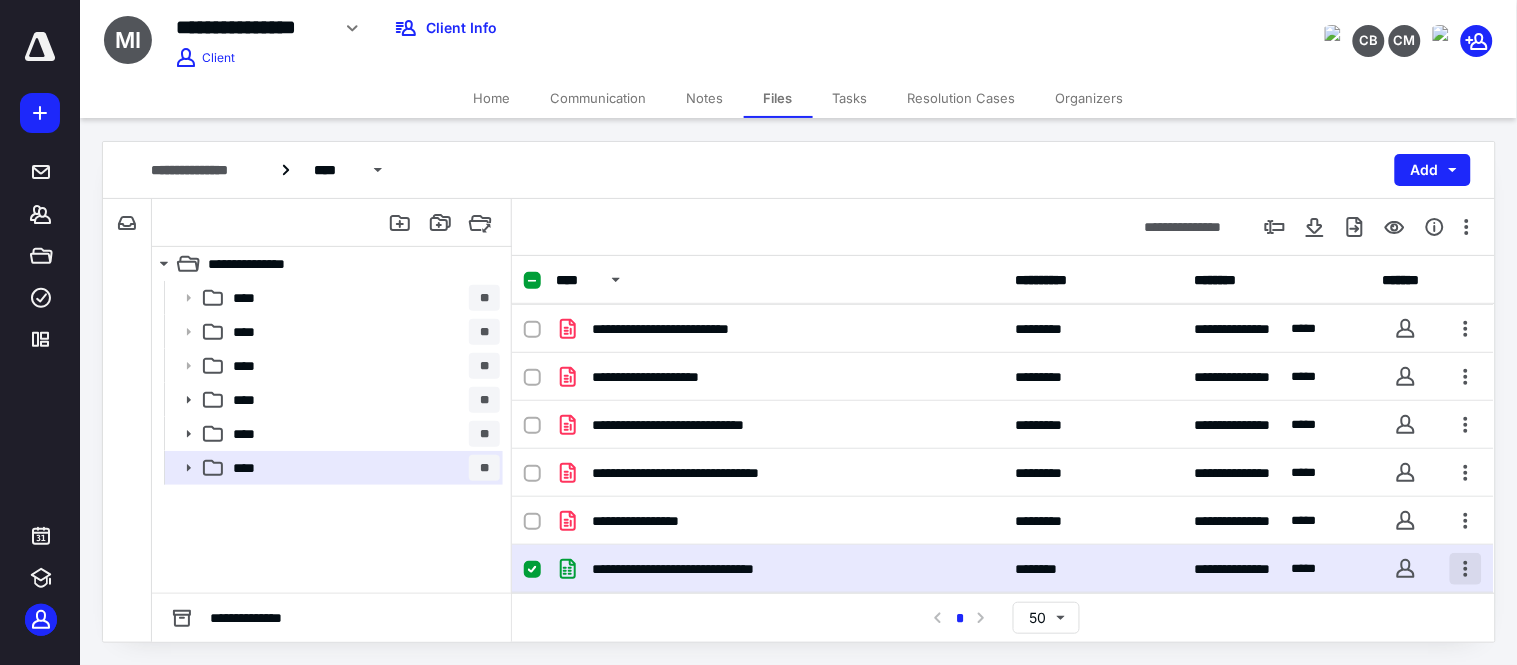 click at bounding box center (1466, 569) 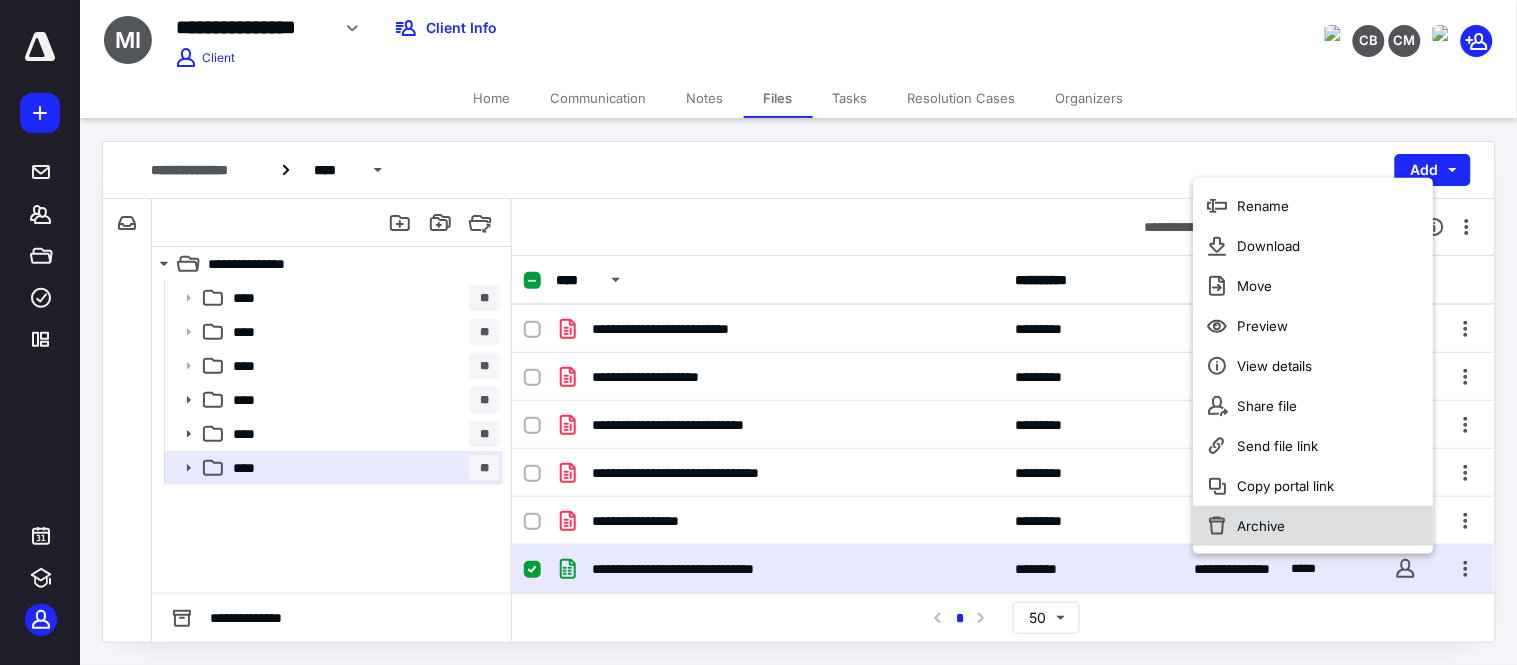 click on "Archive" at bounding box center [1313, 525] 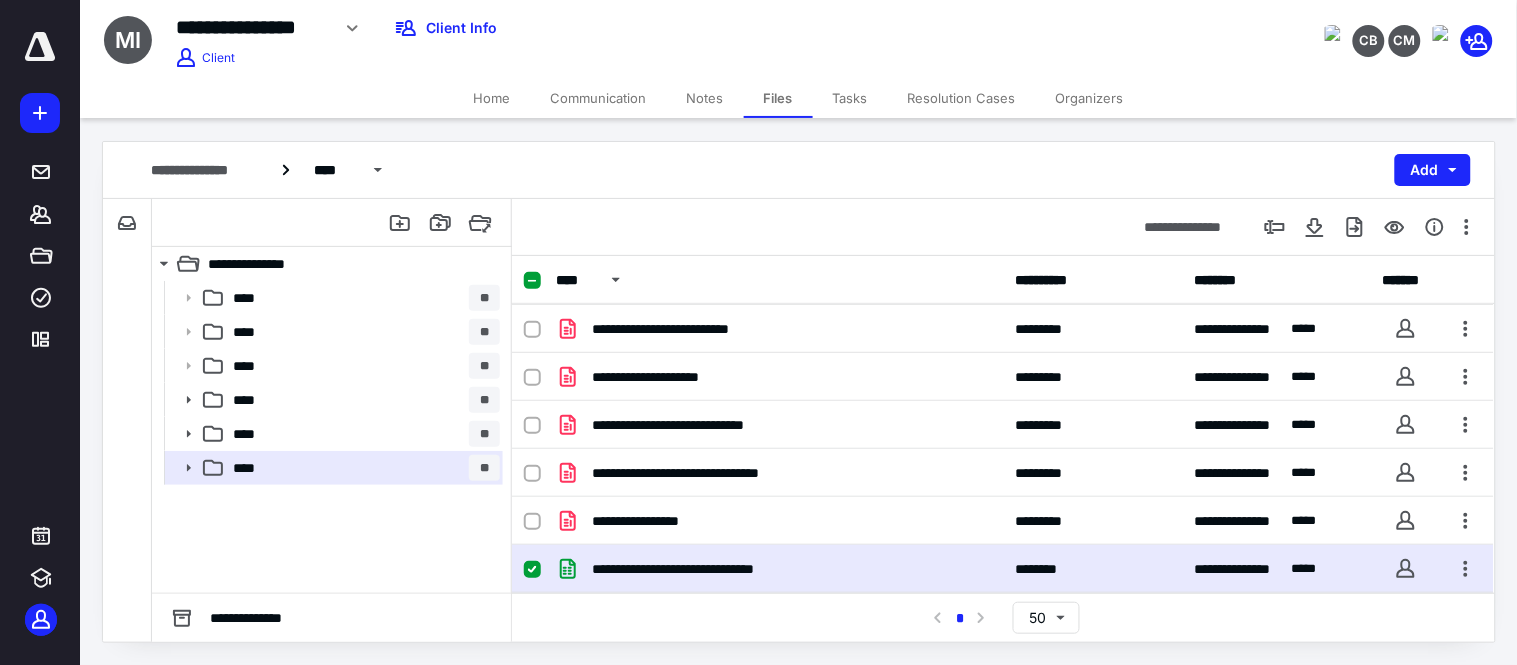 checkbox on "false" 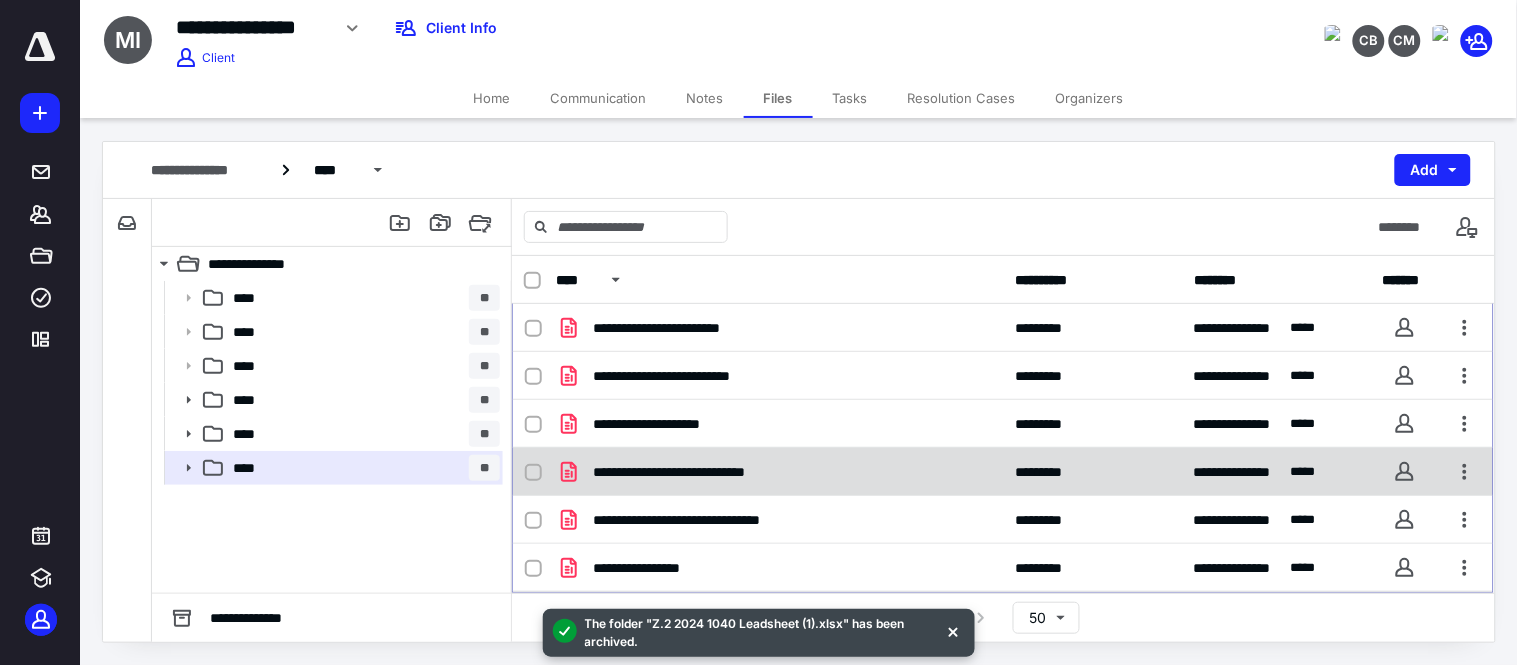 scroll, scrollTop: 961, scrollLeft: 0, axis: vertical 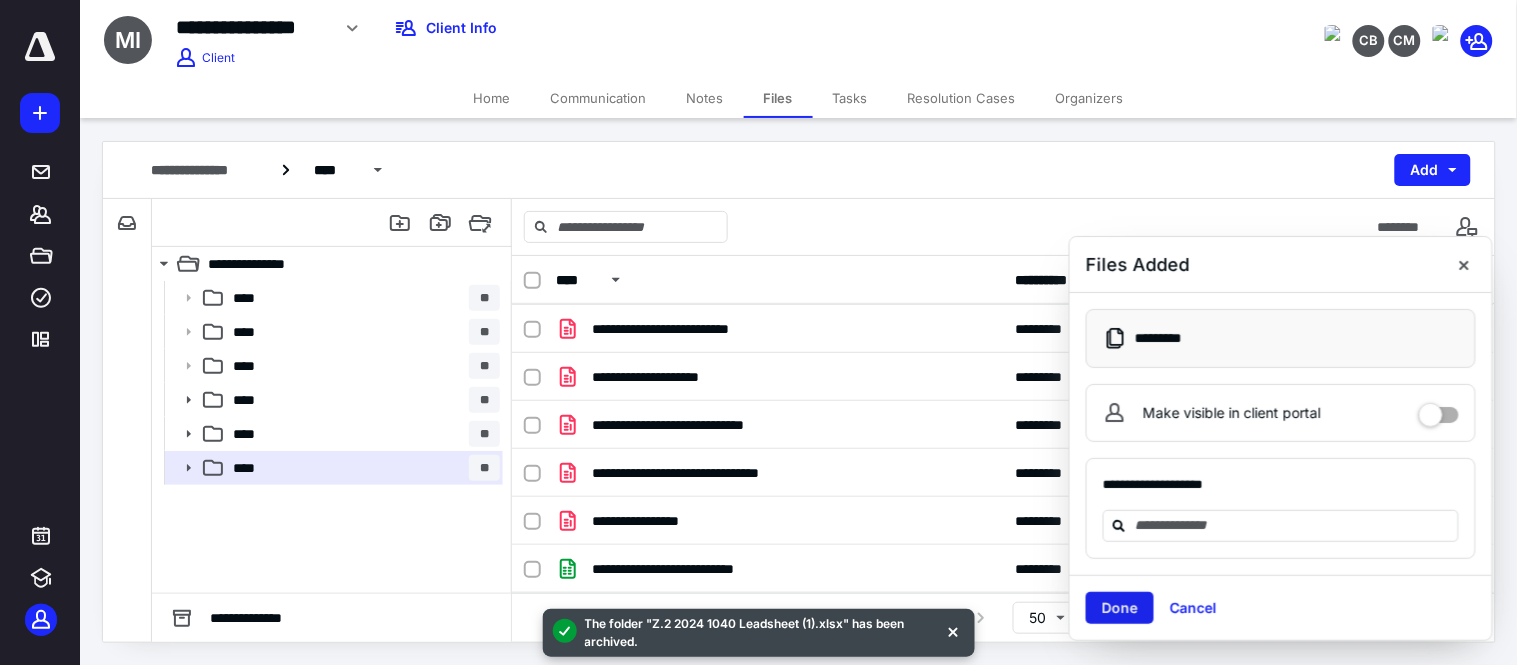 click on "Done" at bounding box center (1120, 608) 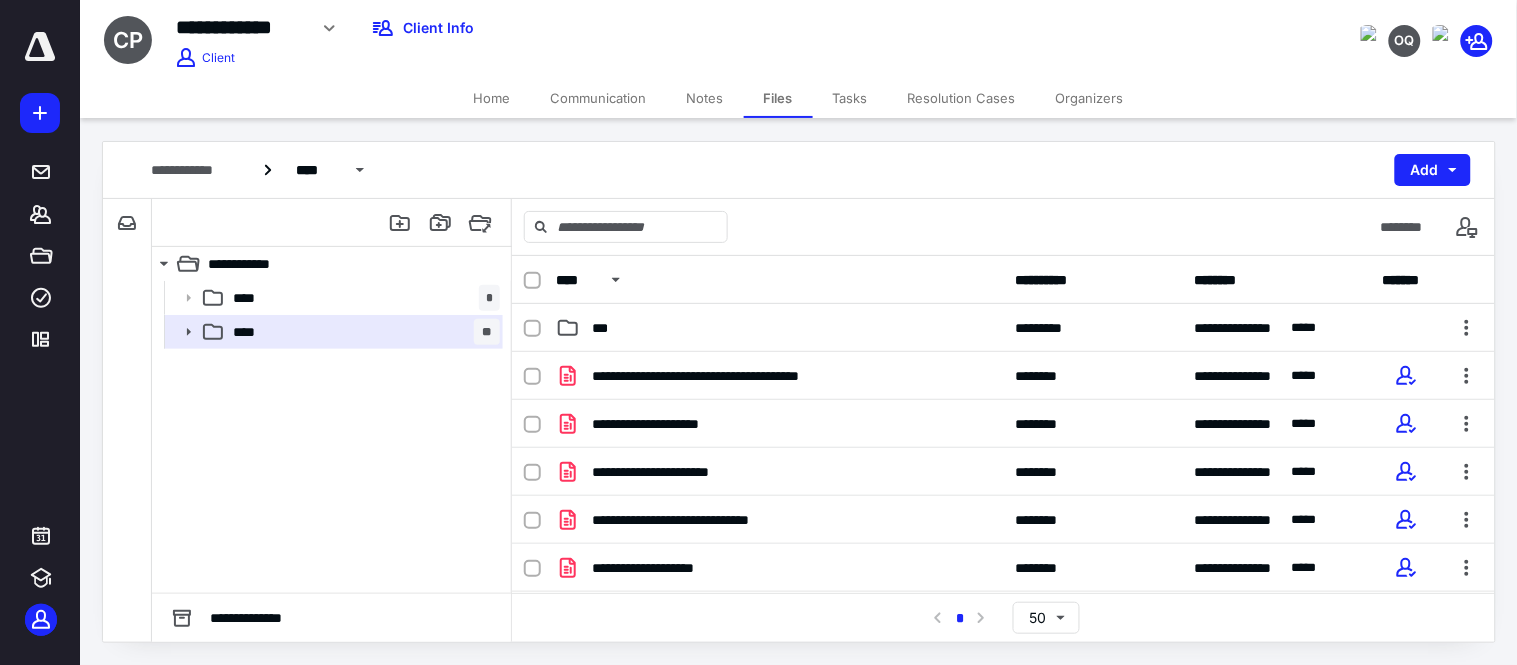 scroll, scrollTop: 0, scrollLeft: 0, axis: both 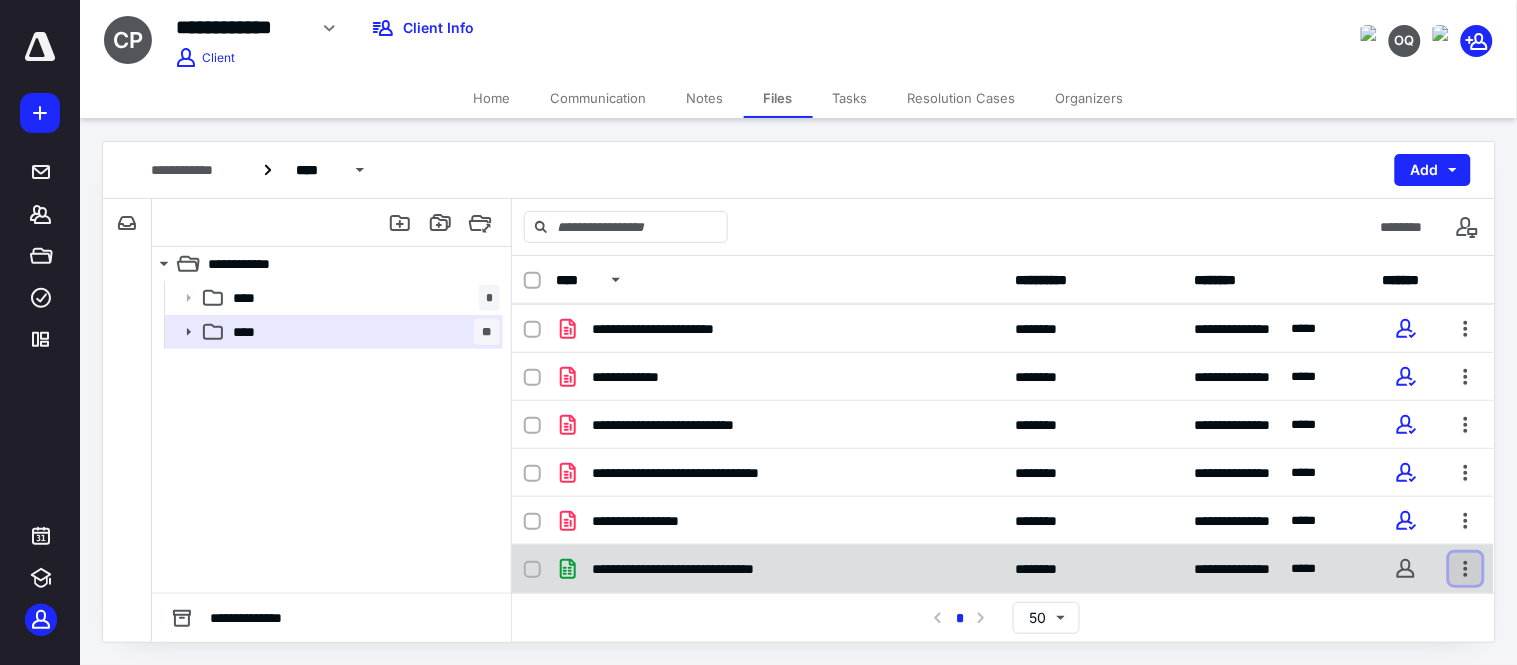 click at bounding box center (1466, 569) 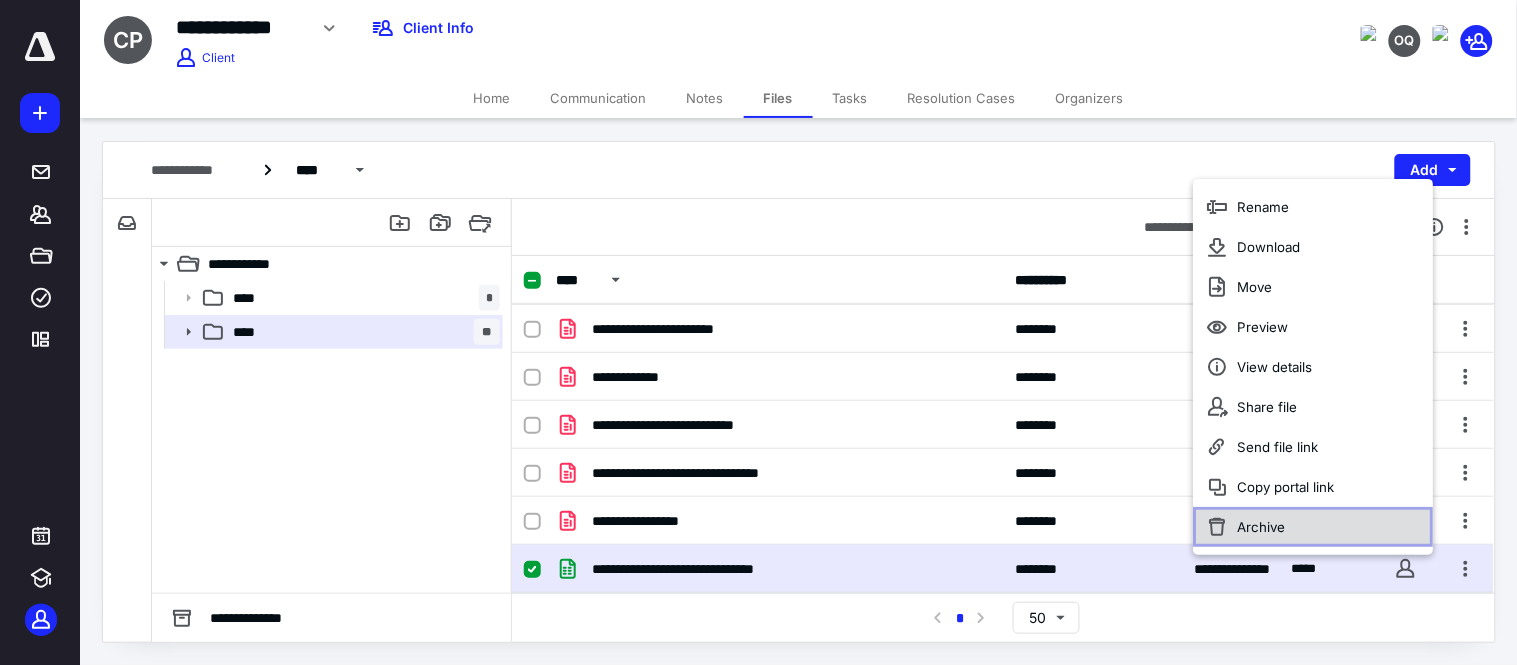 click on "Archive" at bounding box center [1313, 527] 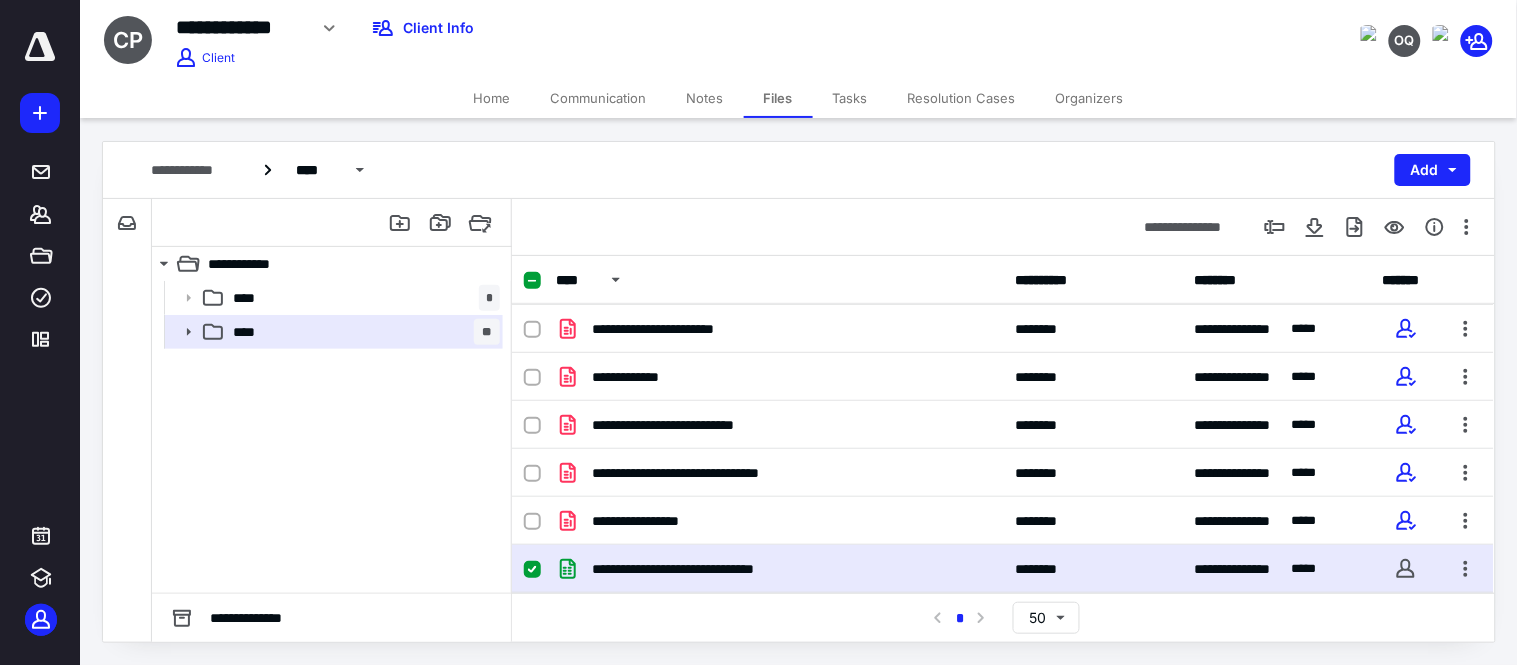 checkbox on "false" 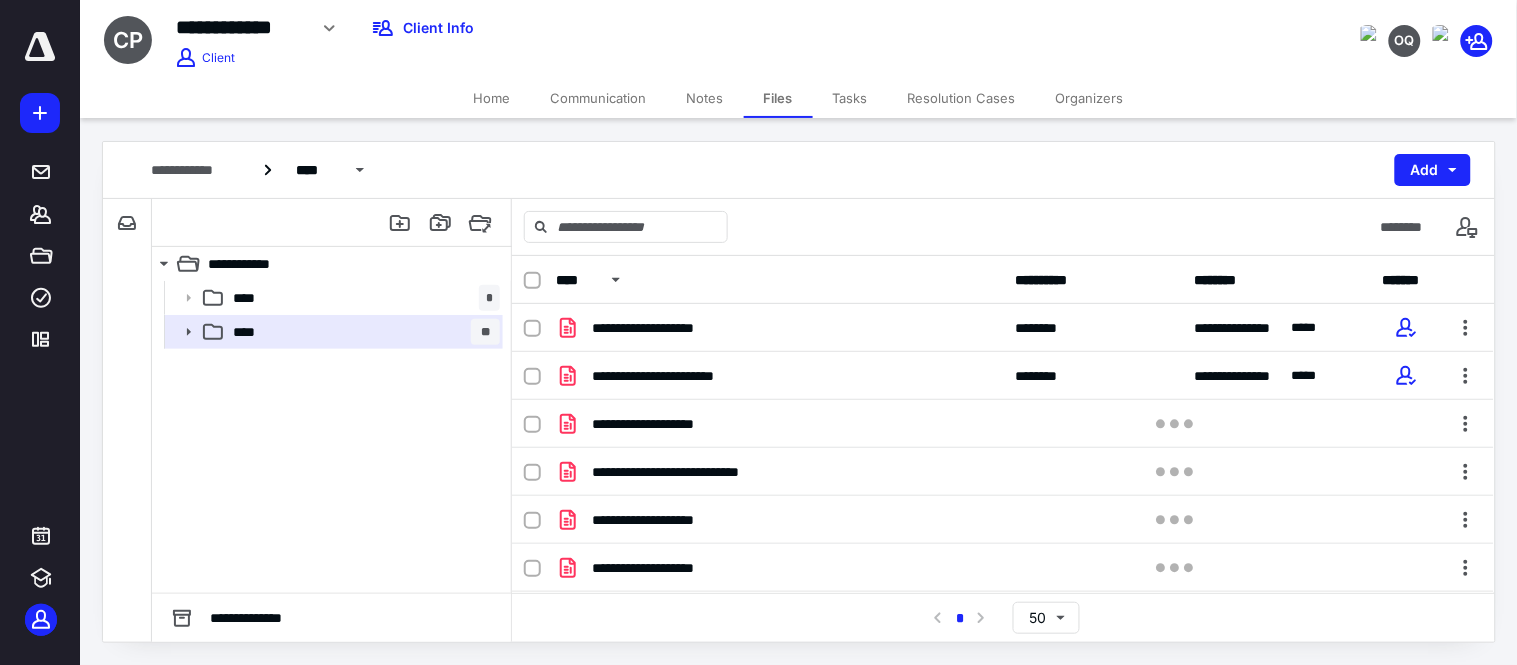 scroll, scrollTop: 287, scrollLeft: 0, axis: vertical 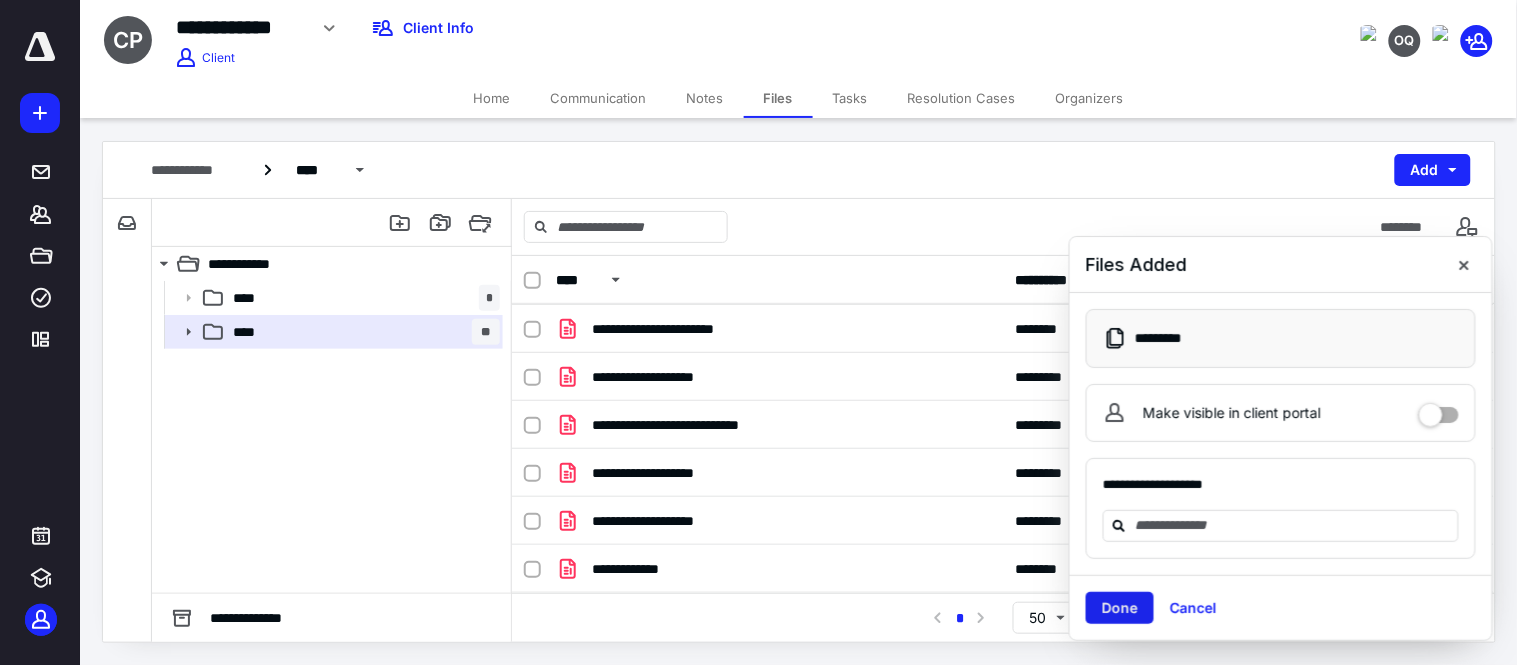 click on "Done" at bounding box center [1120, 608] 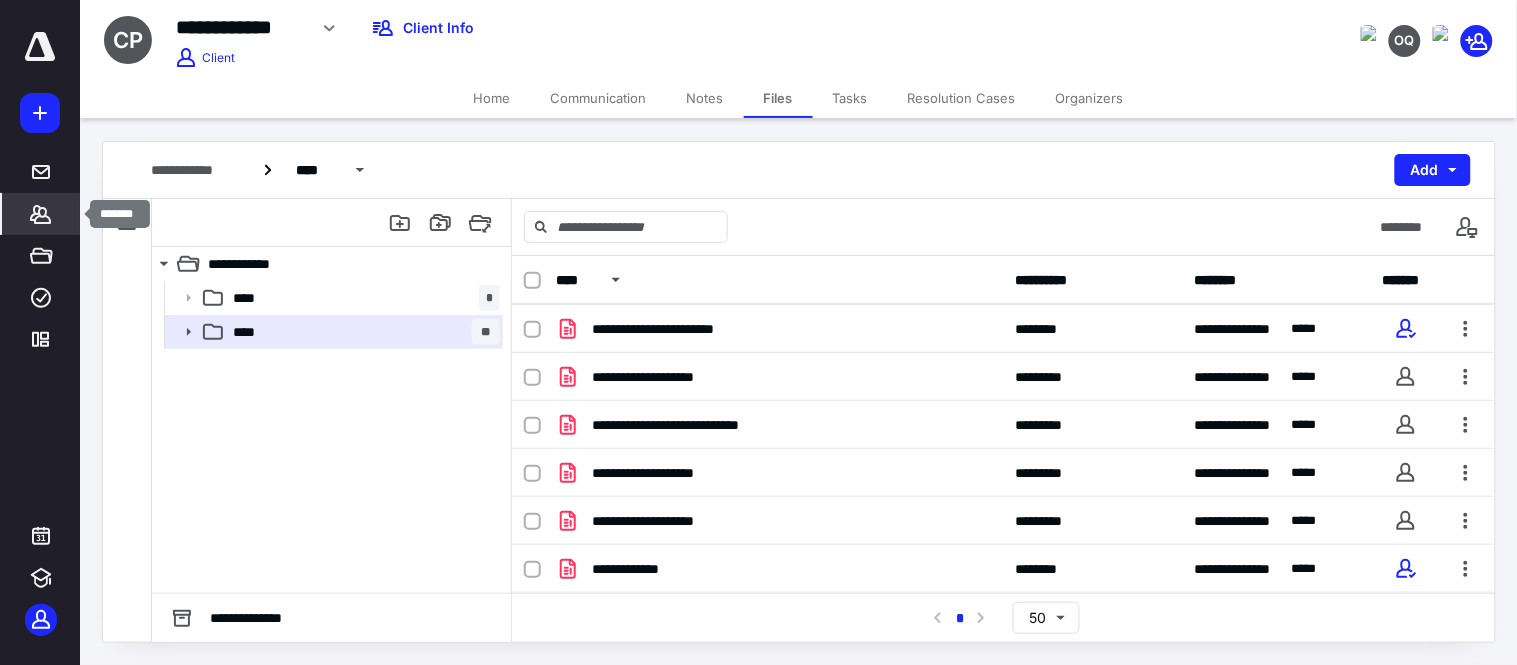 click 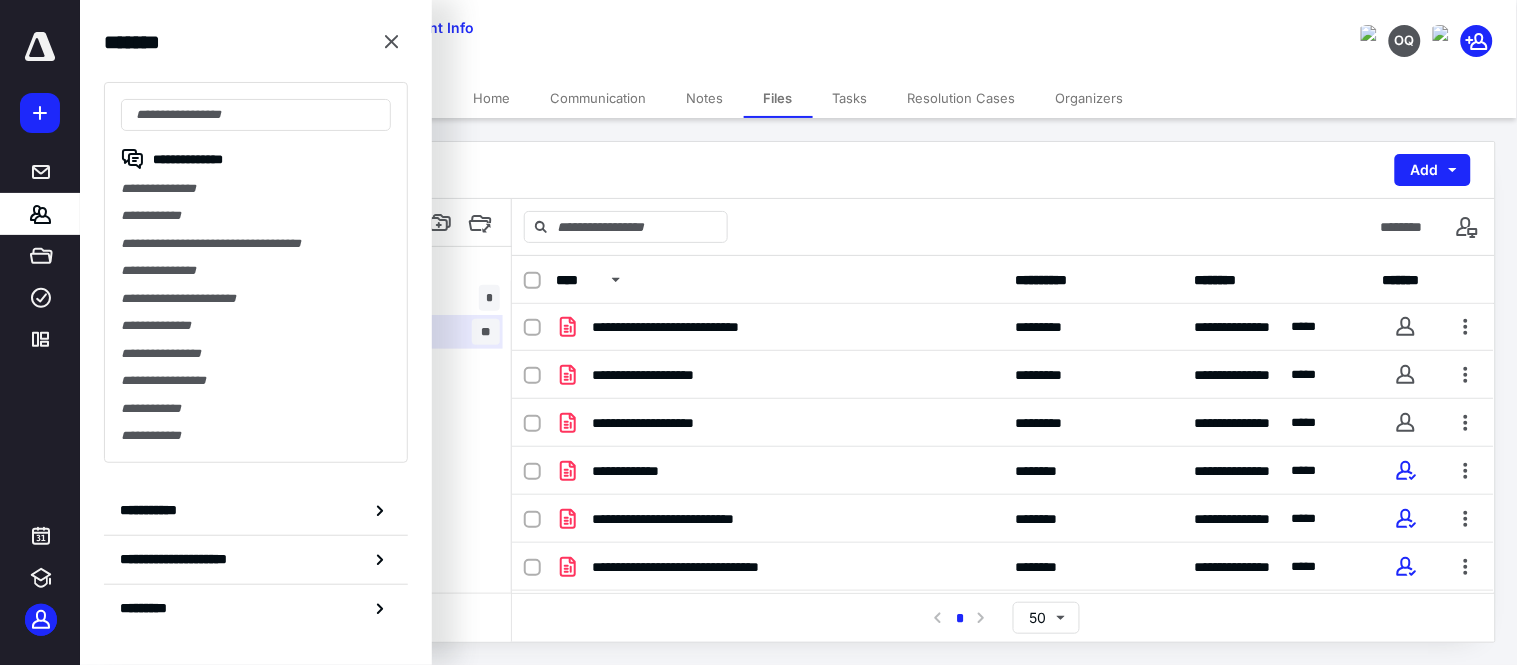 scroll, scrollTop: 480, scrollLeft: 0, axis: vertical 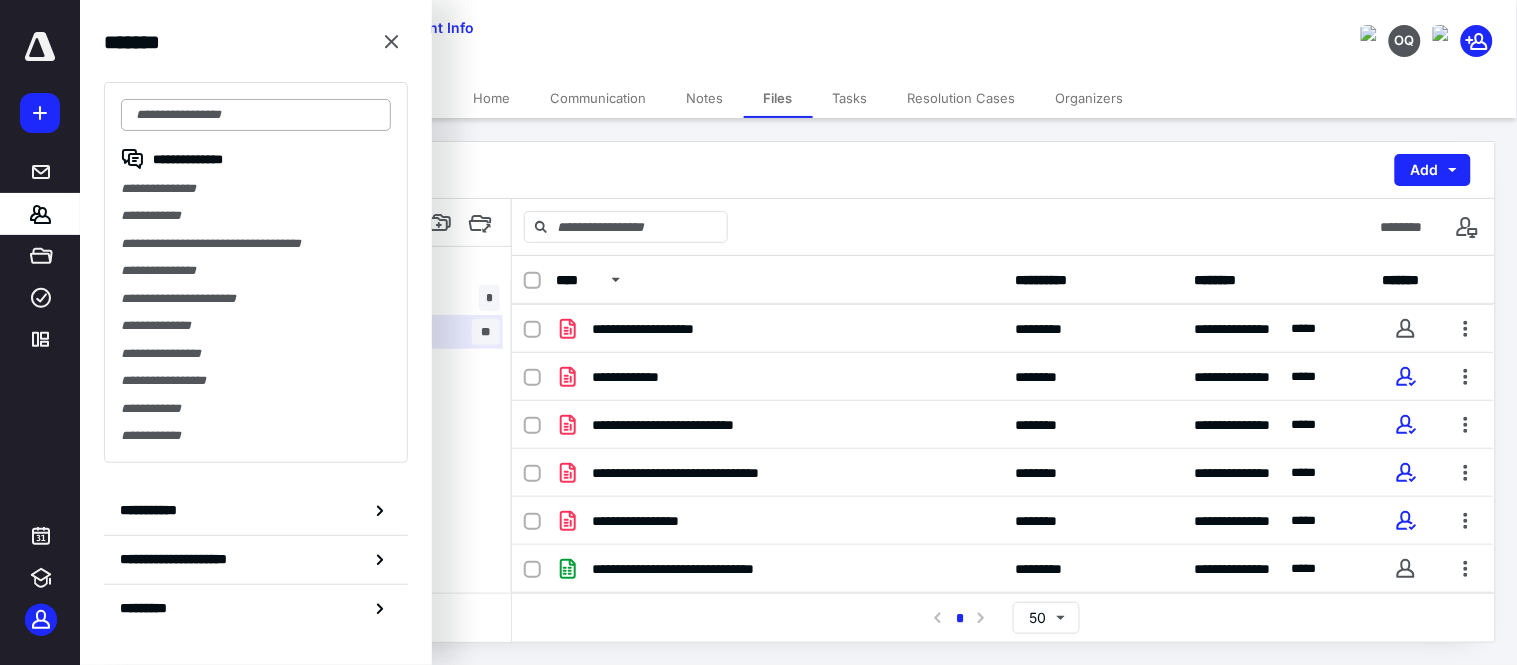 click at bounding box center (256, 115) 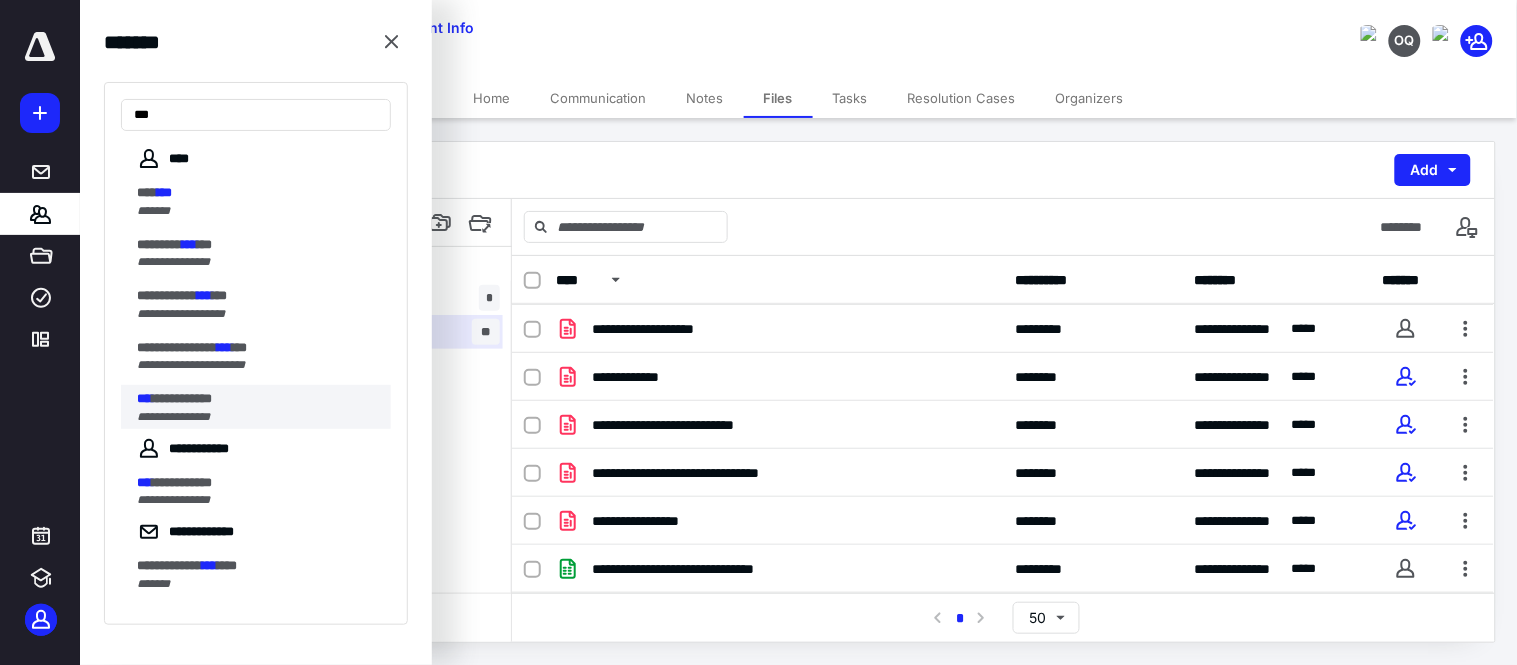 type on "***" 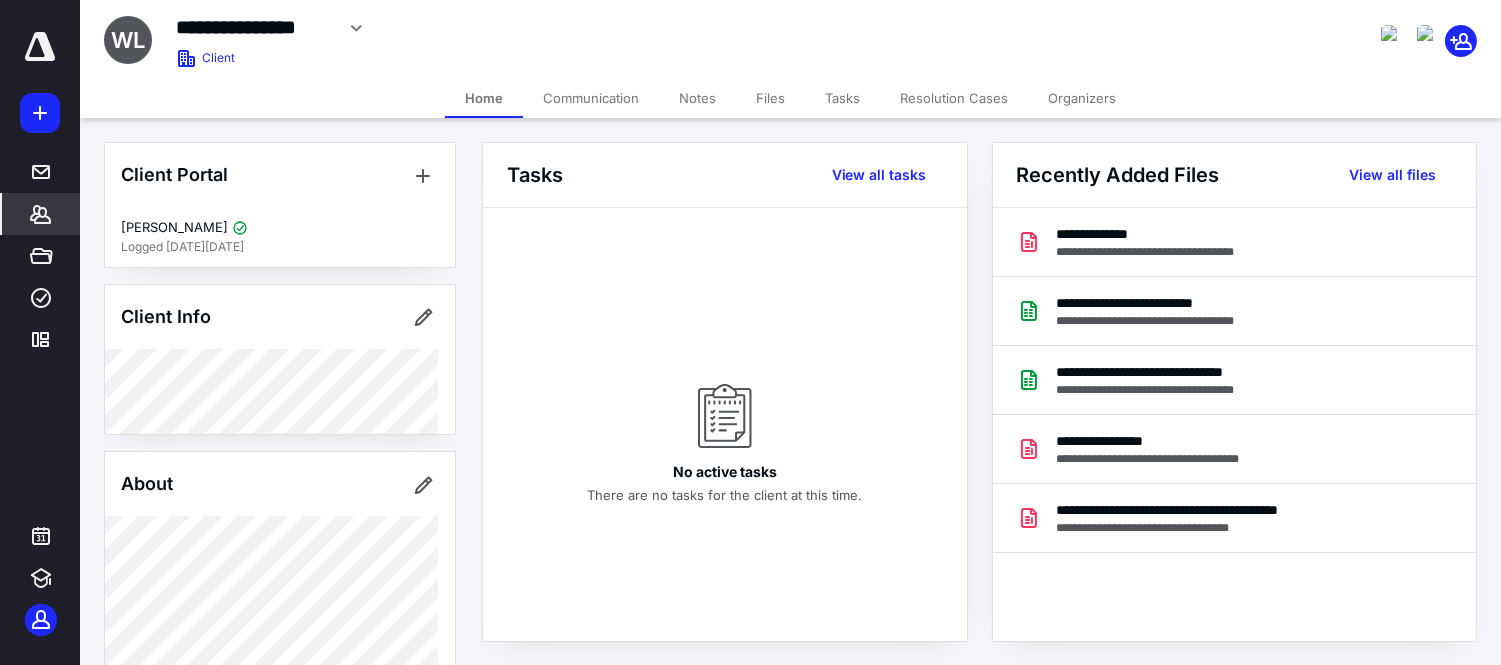 click on "Files" at bounding box center [770, 98] 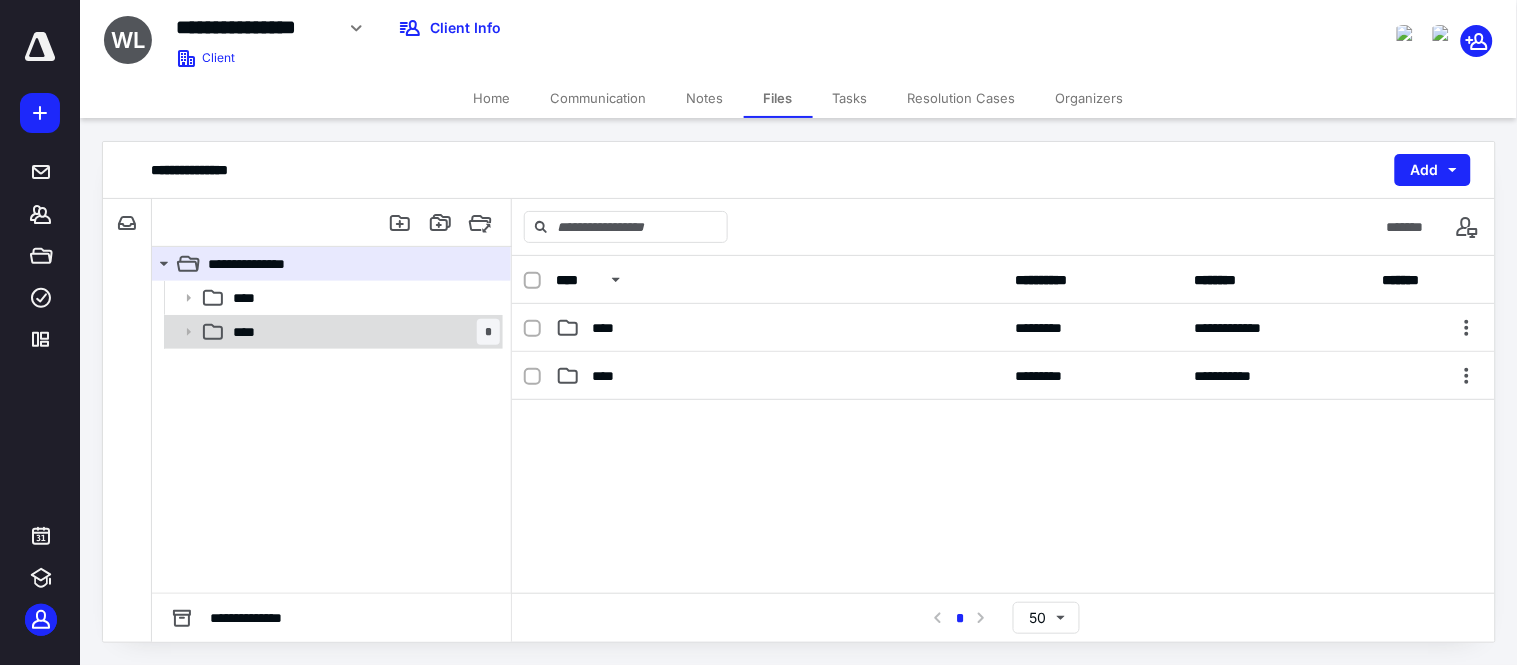 click on "**** *" at bounding box center [362, 332] 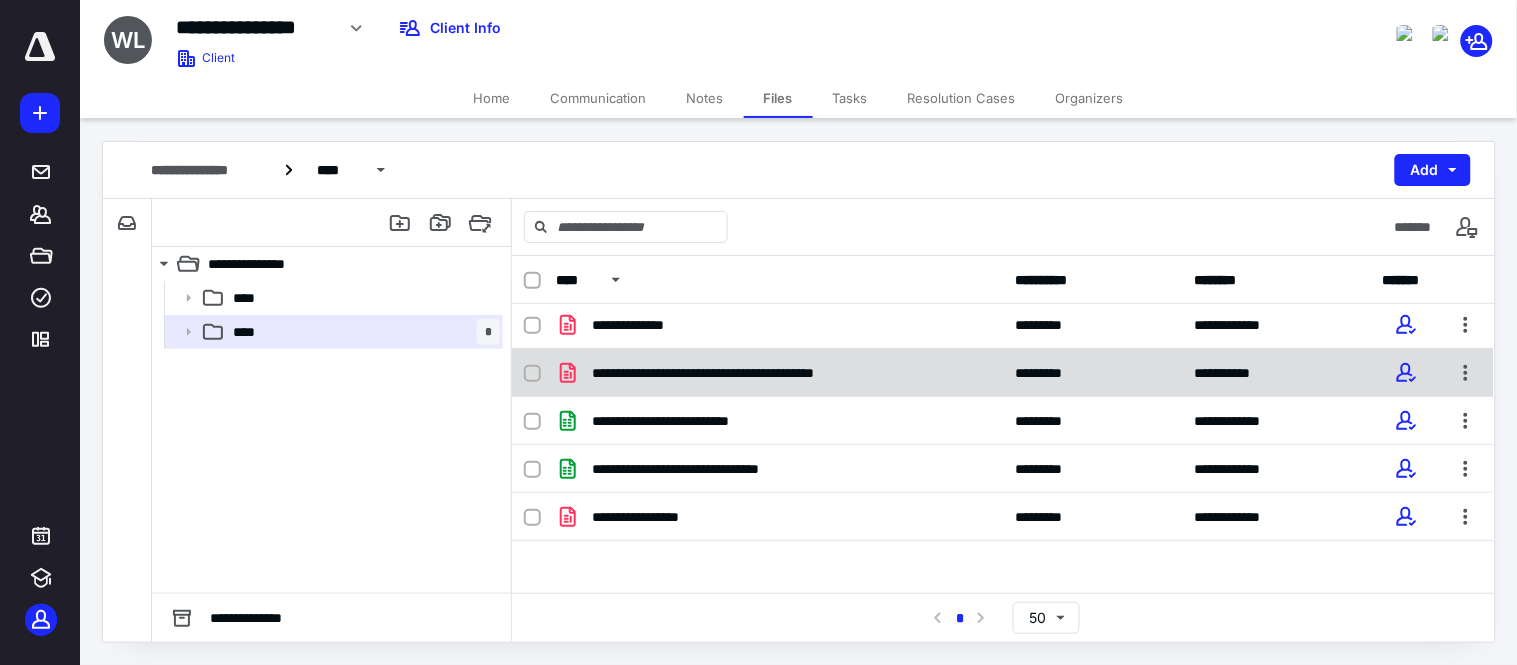 scroll, scrollTop: 0, scrollLeft: 0, axis: both 